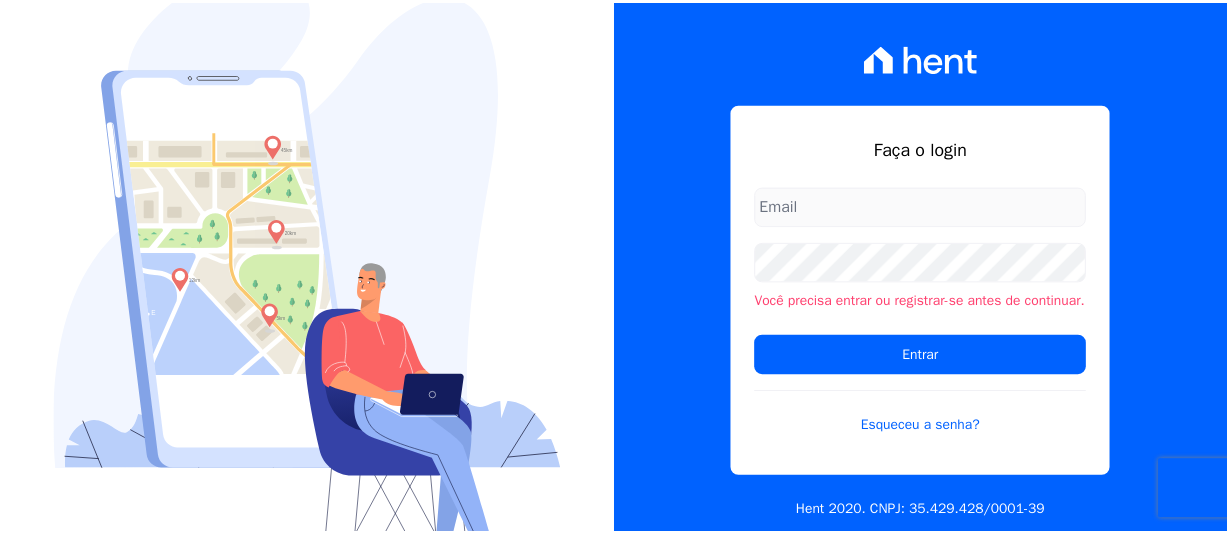 scroll, scrollTop: 0, scrollLeft: 0, axis: both 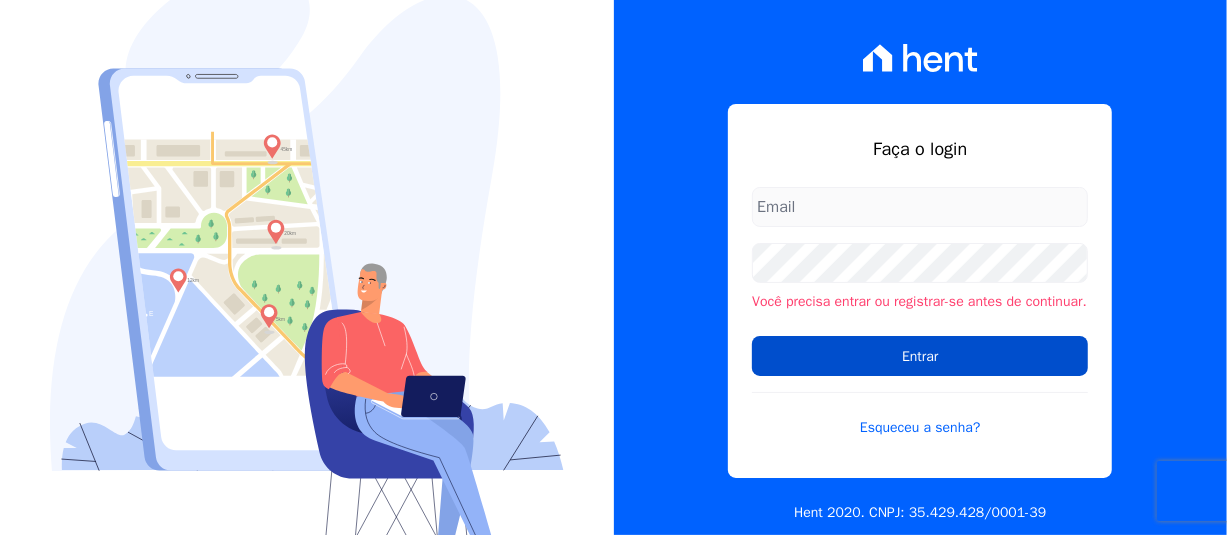 type on "[PERSON_NAME][EMAIL_ADDRESS][PERSON_NAME][DOMAIN_NAME]" 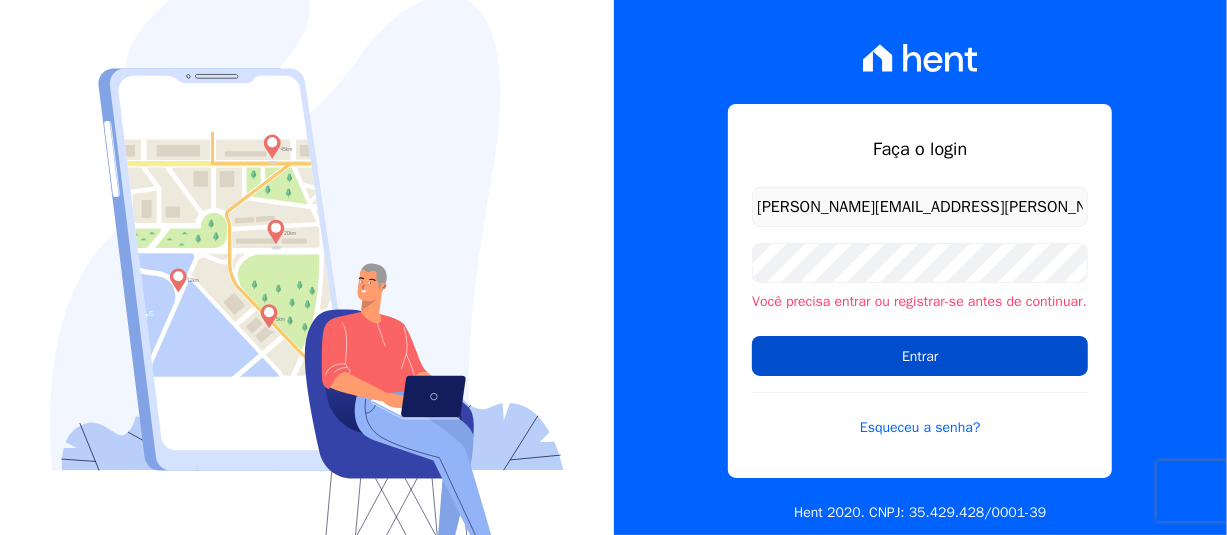 click on "Entrar" at bounding box center (920, 356) 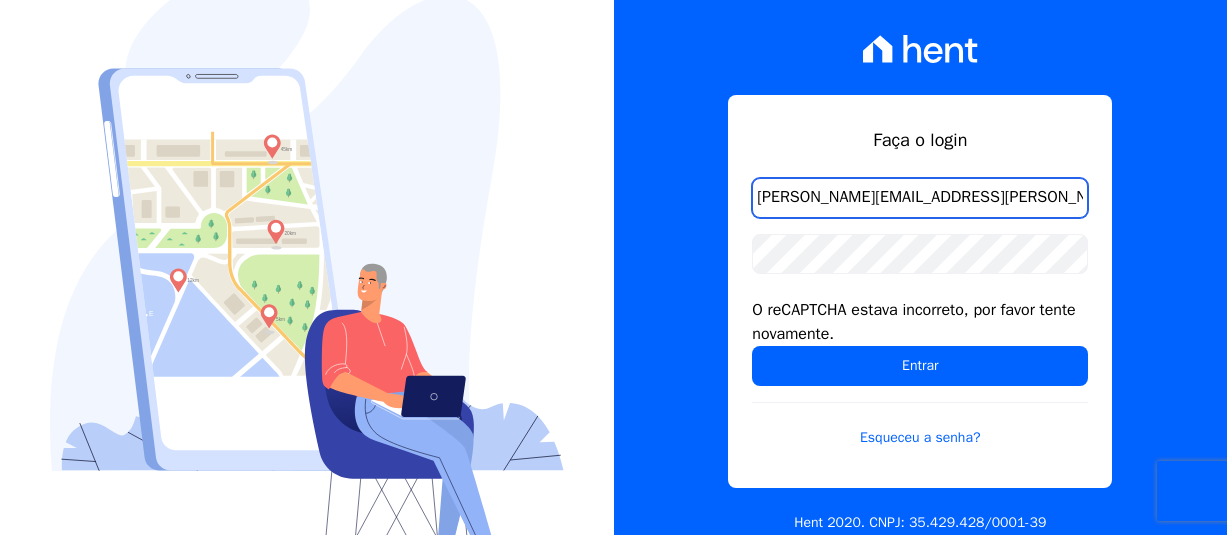 scroll, scrollTop: 0, scrollLeft: 0, axis: both 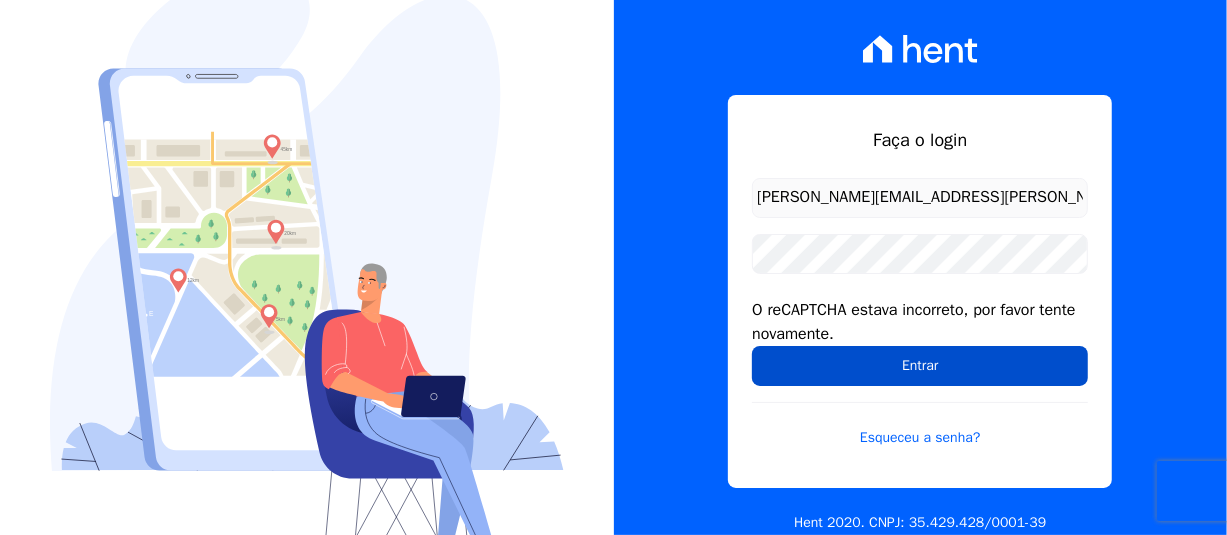 click on "Entrar" at bounding box center [920, 366] 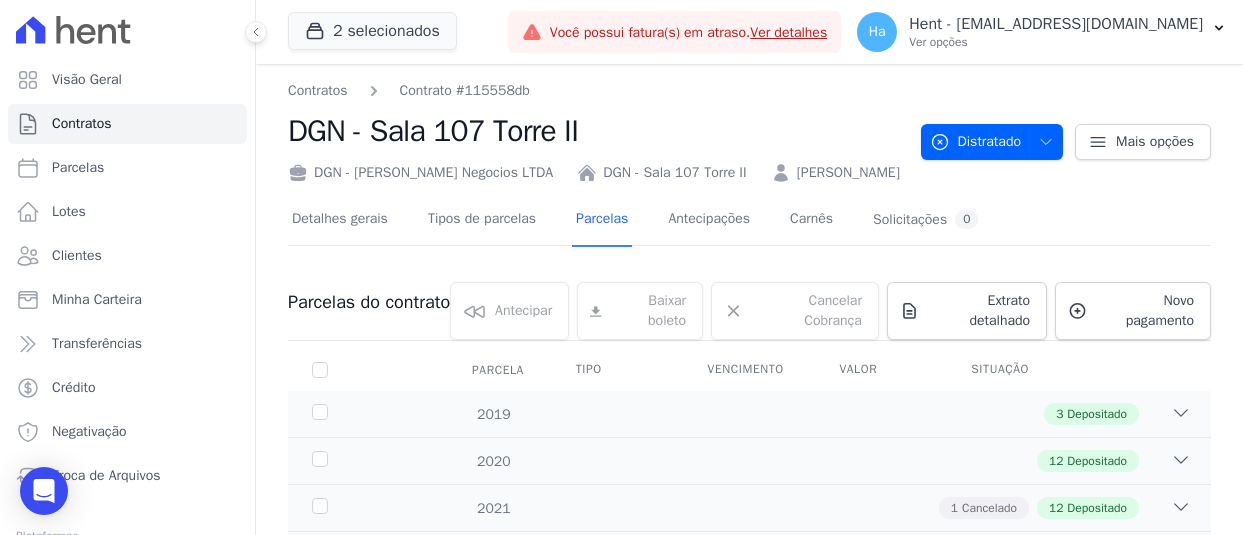 scroll, scrollTop: 0, scrollLeft: 0, axis: both 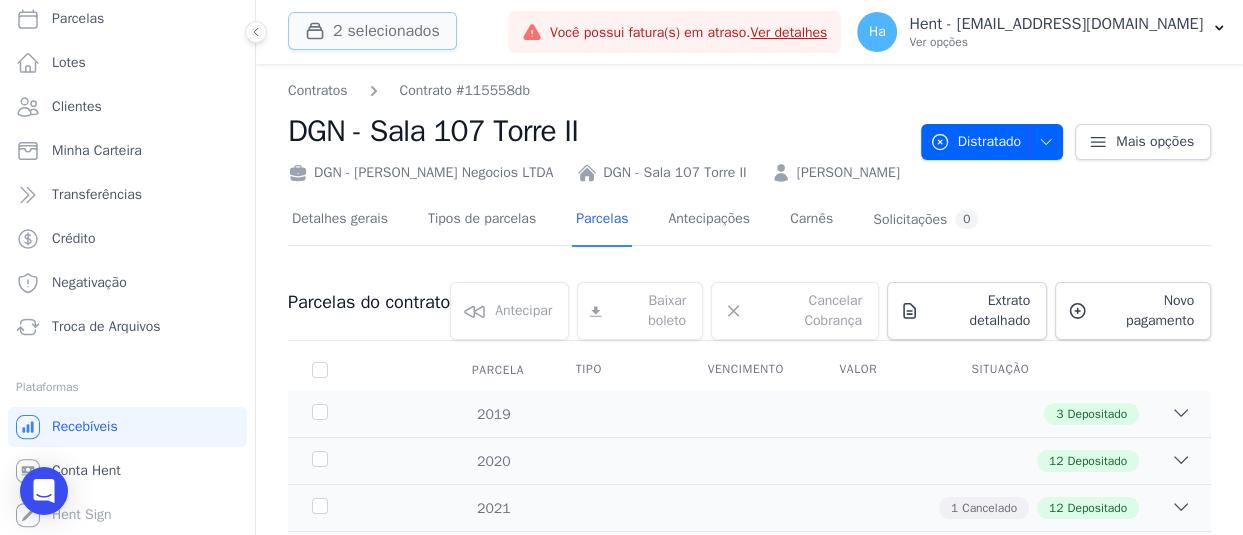 click on "2 selecionados" at bounding box center (372, 31) 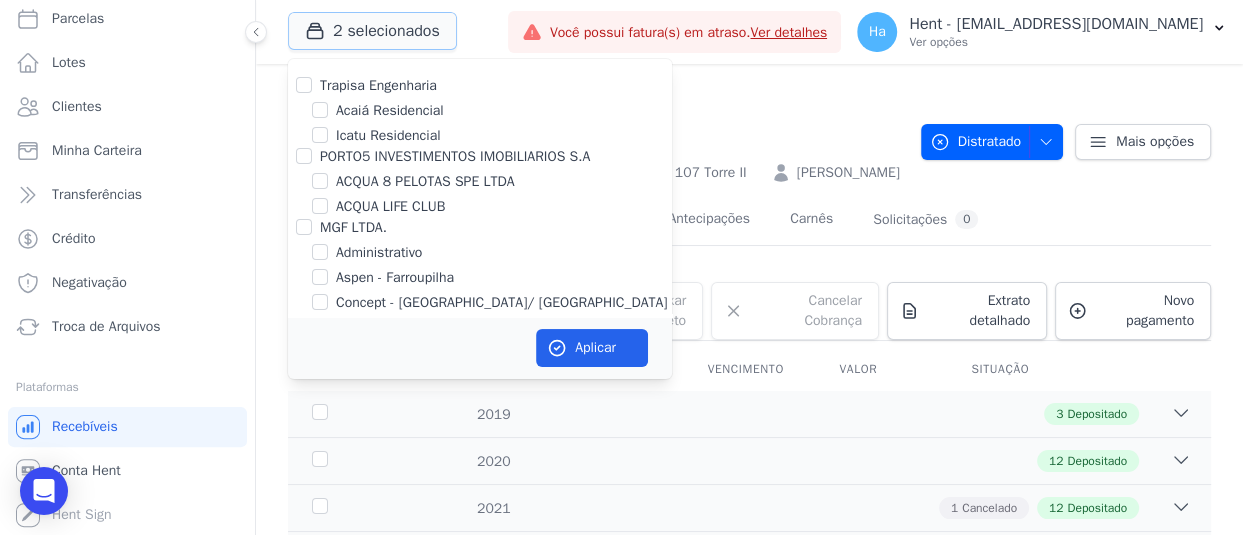 type 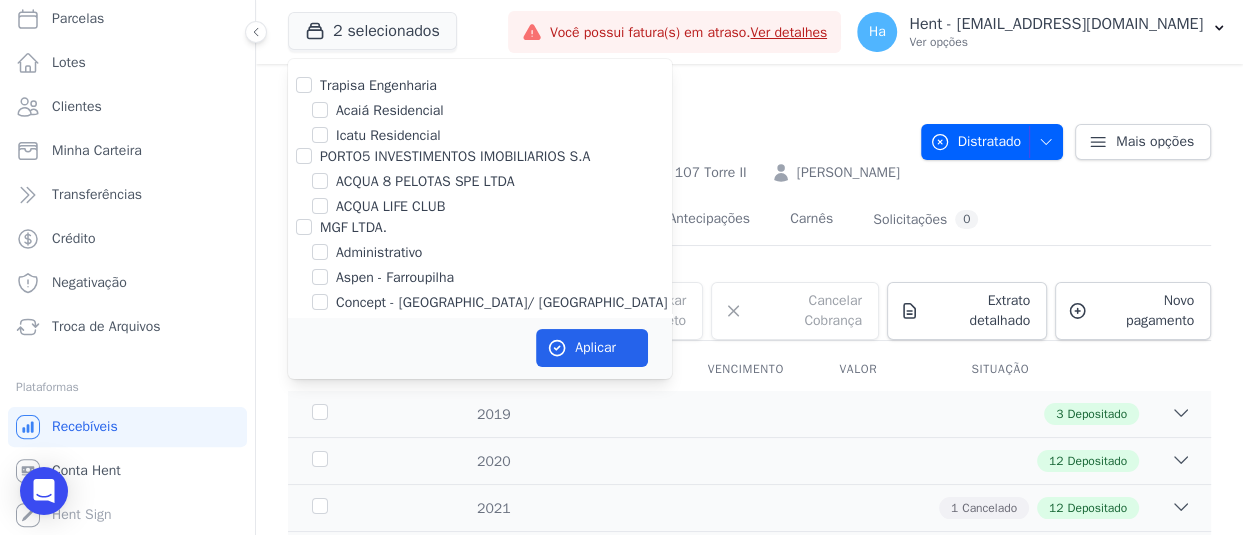 scroll, scrollTop: 6200, scrollLeft: 0, axis: vertical 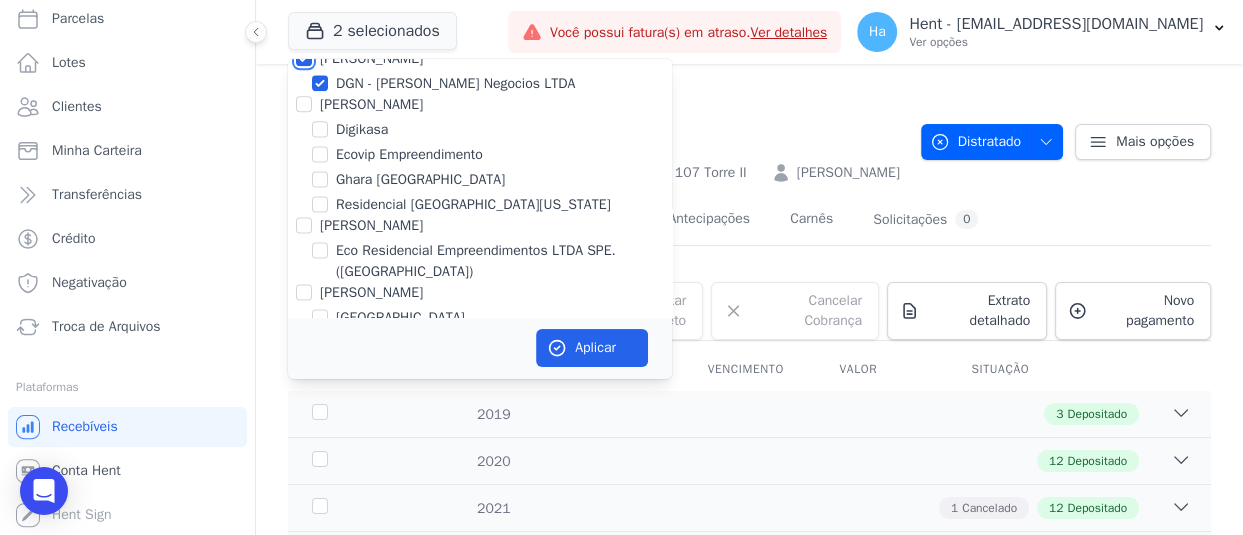 click on "[PERSON_NAME]" at bounding box center (304, 58) 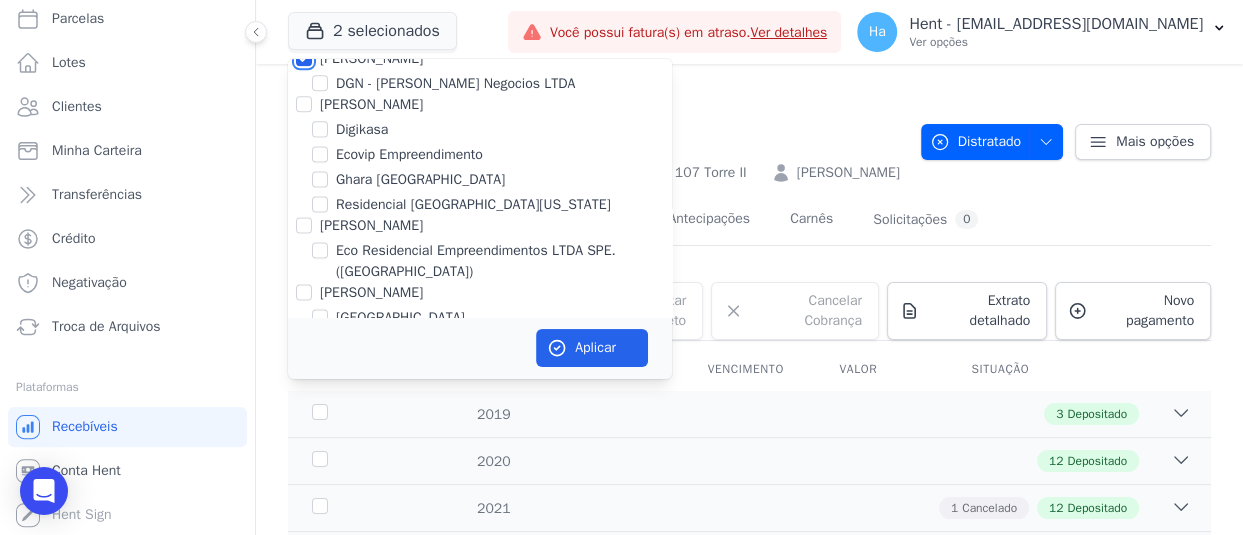 checkbox on "false" 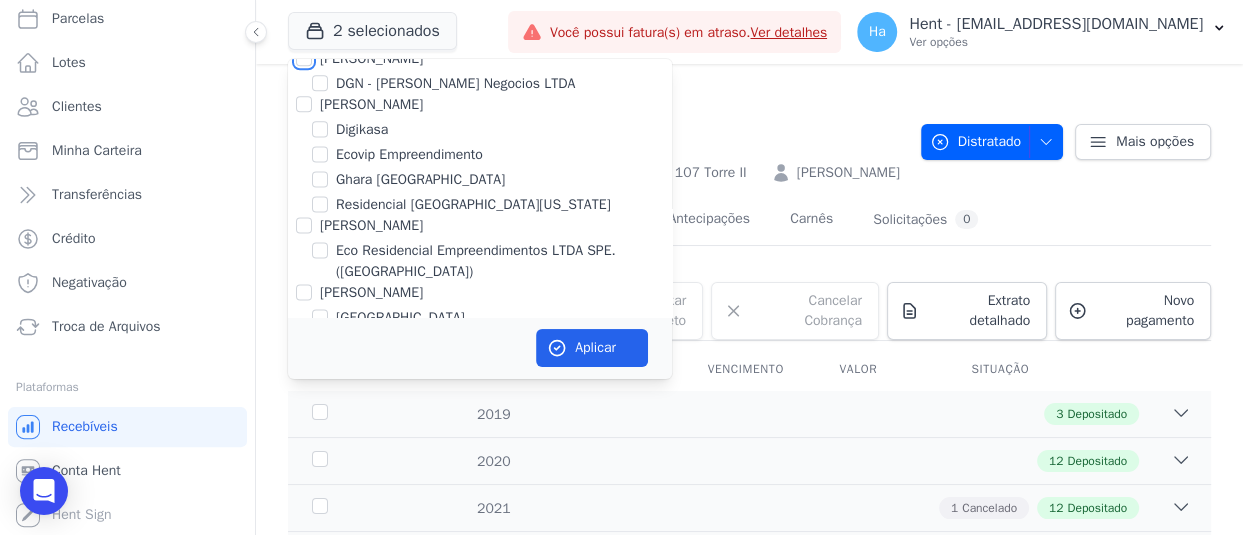 checkbox on "false" 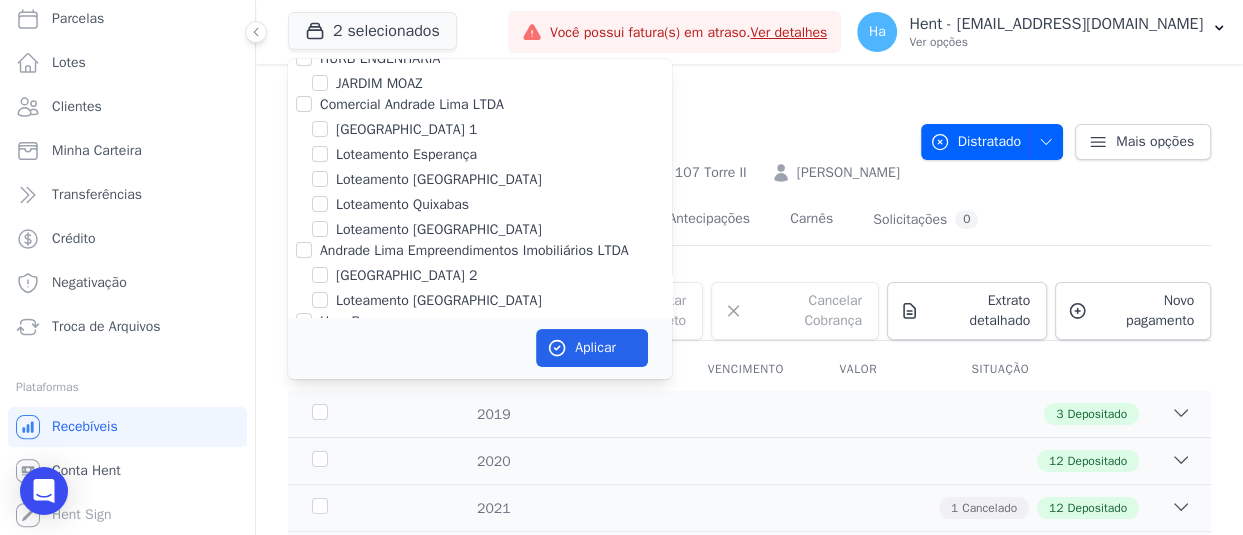 scroll, scrollTop: 8072, scrollLeft: 0, axis: vertical 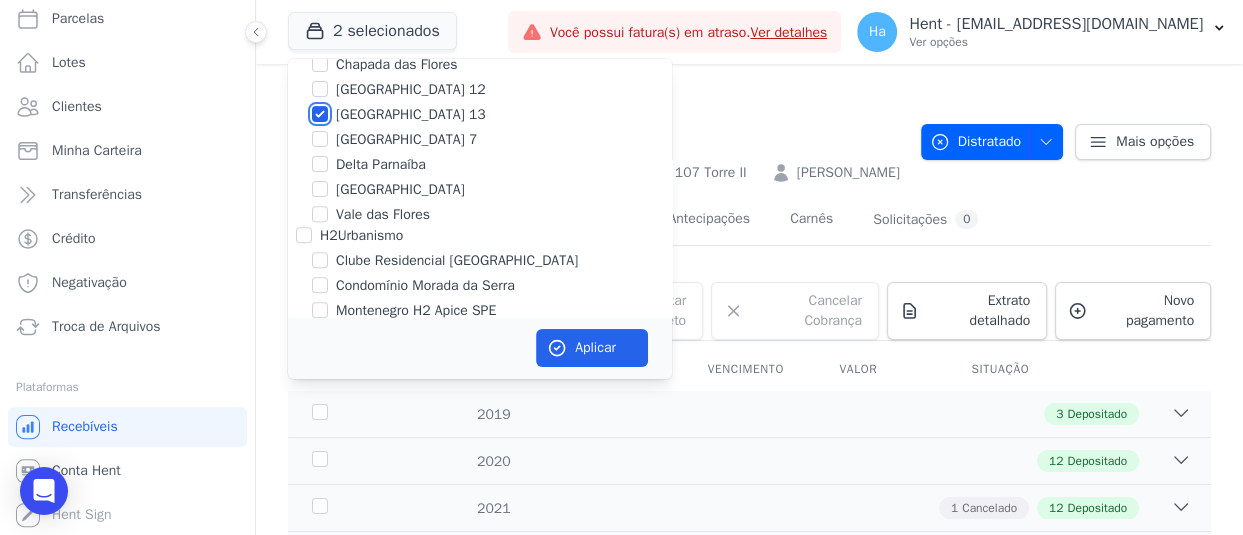 click on "[GEOGRAPHIC_DATA] 13" at bounding box center [320, 114] 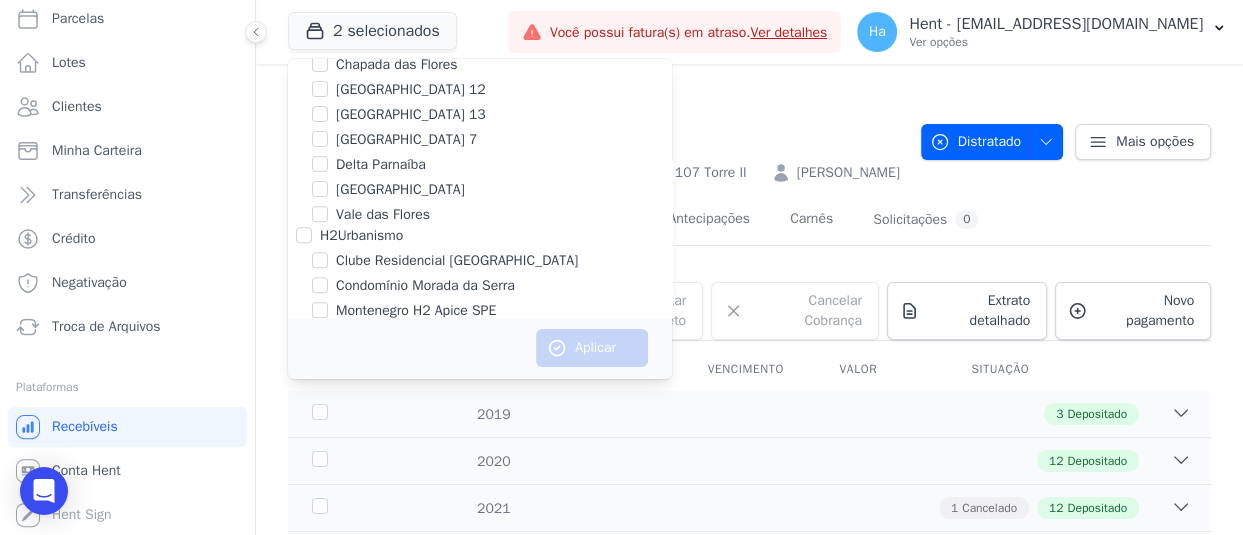 scroll, scrollTop: 11078, scrollLeft: 0, axis: vertical 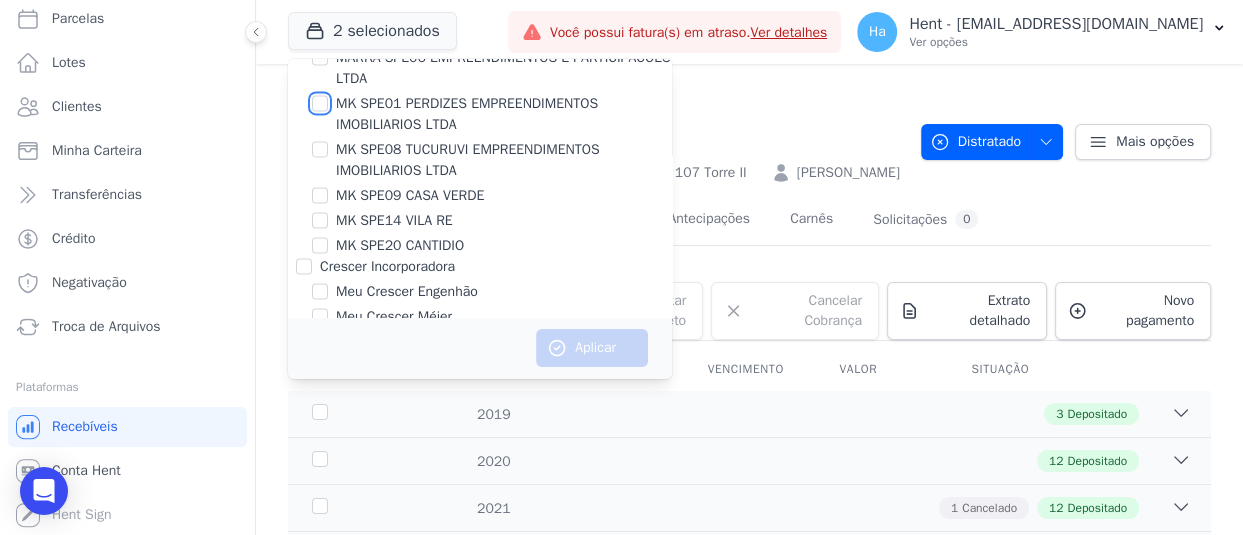 click on "MK SPE01 PERDIZES EMPREENDIMENTOS IMOBILIARIOS LTDA" at bounding box center (320, 103) 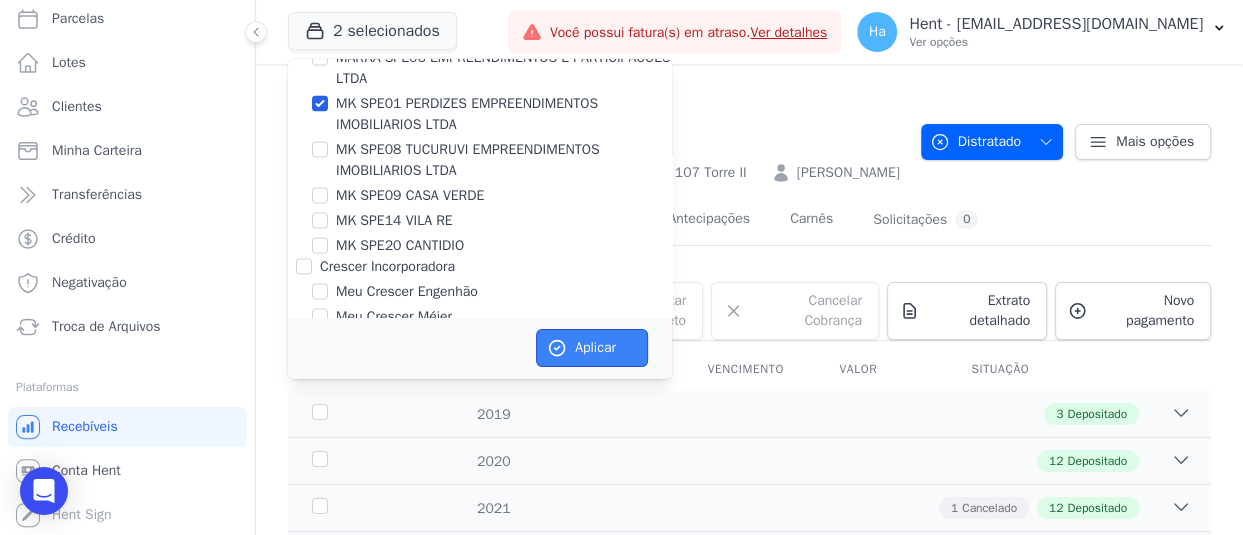 click on "Aplicar" at bounding box center (592, 348) 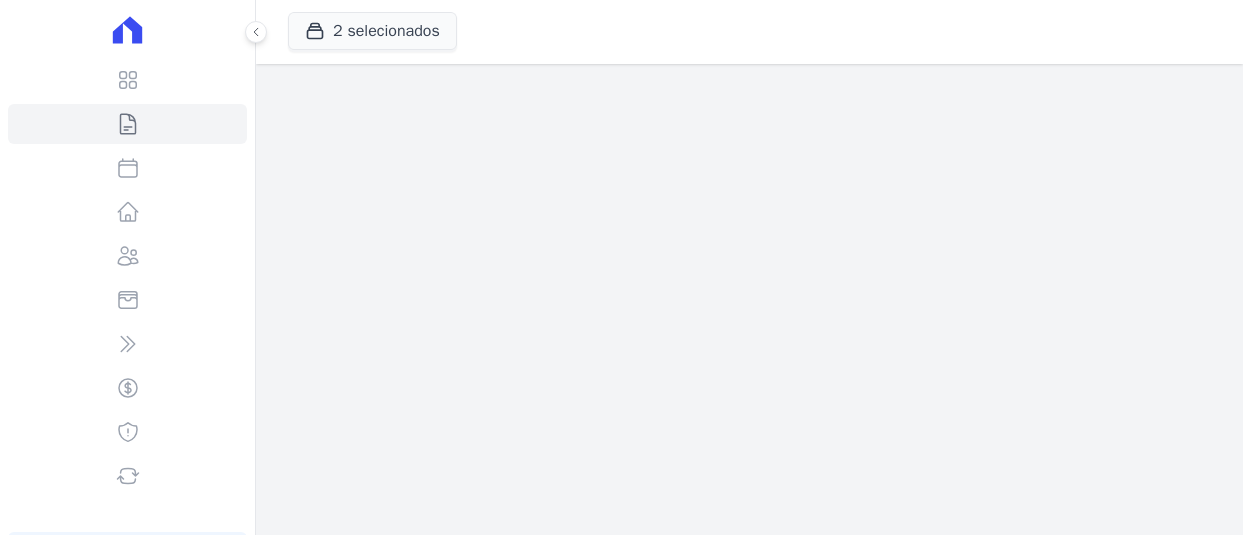 scroll, scrollTop: 0, scrollLeft: 0, axis: both 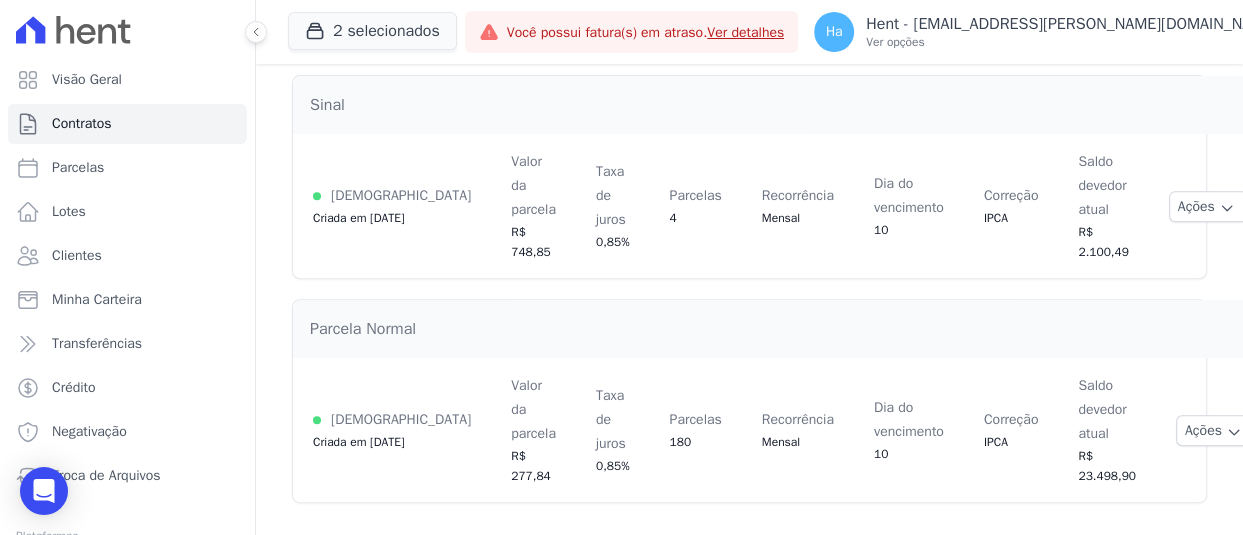 click on "Contratos
Contrato
#2427aca5
G-10
JARDIM MOAZ
G-10
FARLEY HENRIQUE MEDEIRO SOUZA
Ativo
Ativo
Pausado
Cobranças não serão geradas e você pode retomar o contrato no futuro.
Distratado" at bounding box center (749, 60) 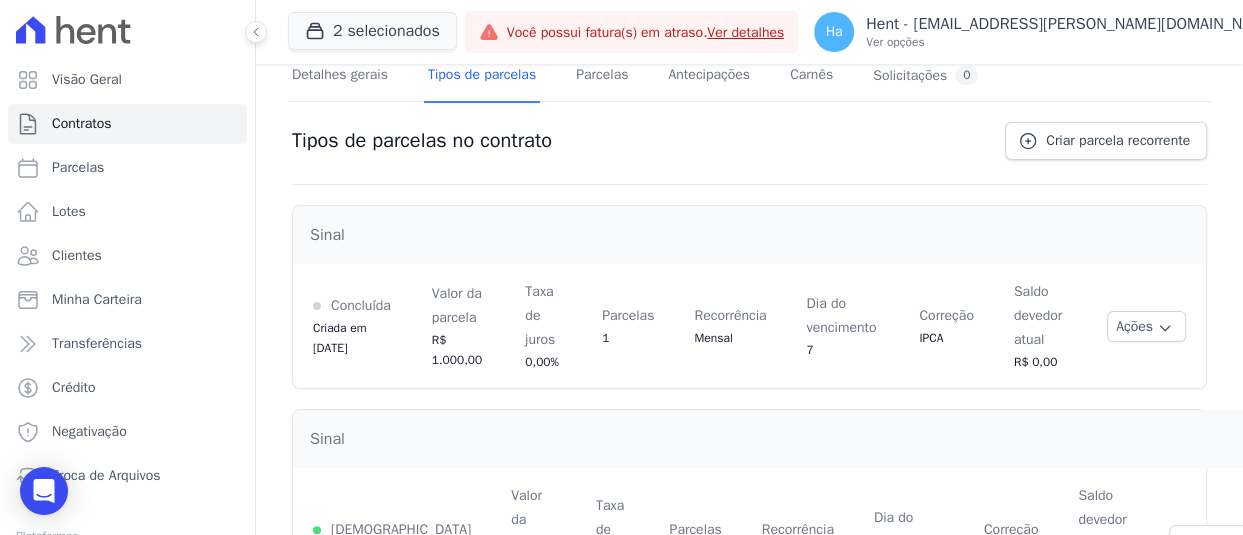 scroll, scrollTop: 0, scrollLeft: 0, axis: both 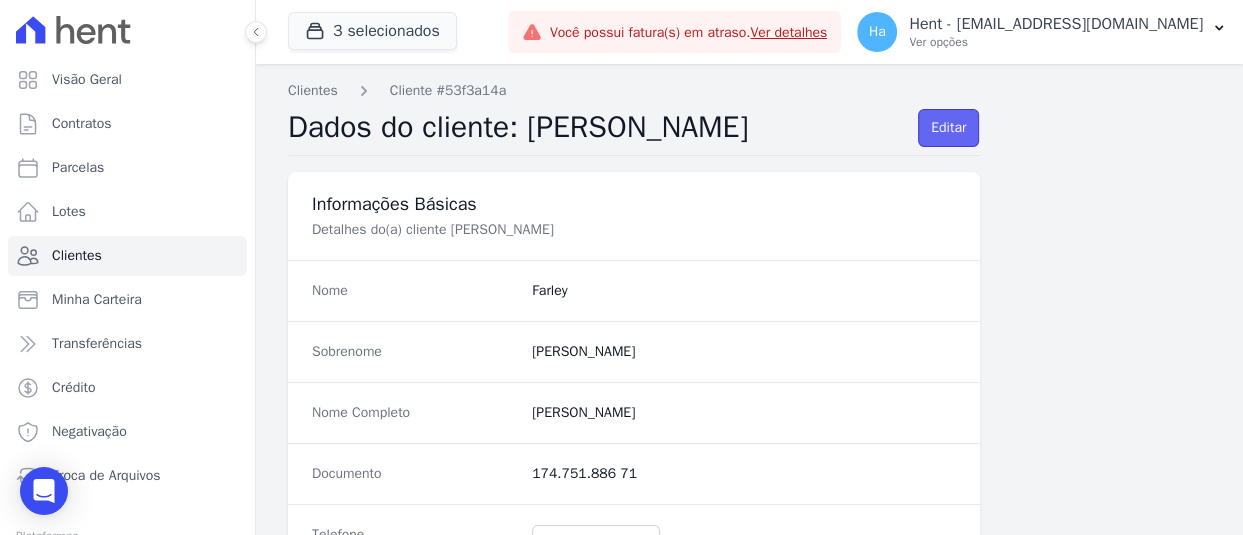 click on "Editar" at bounding box center [948, 128] 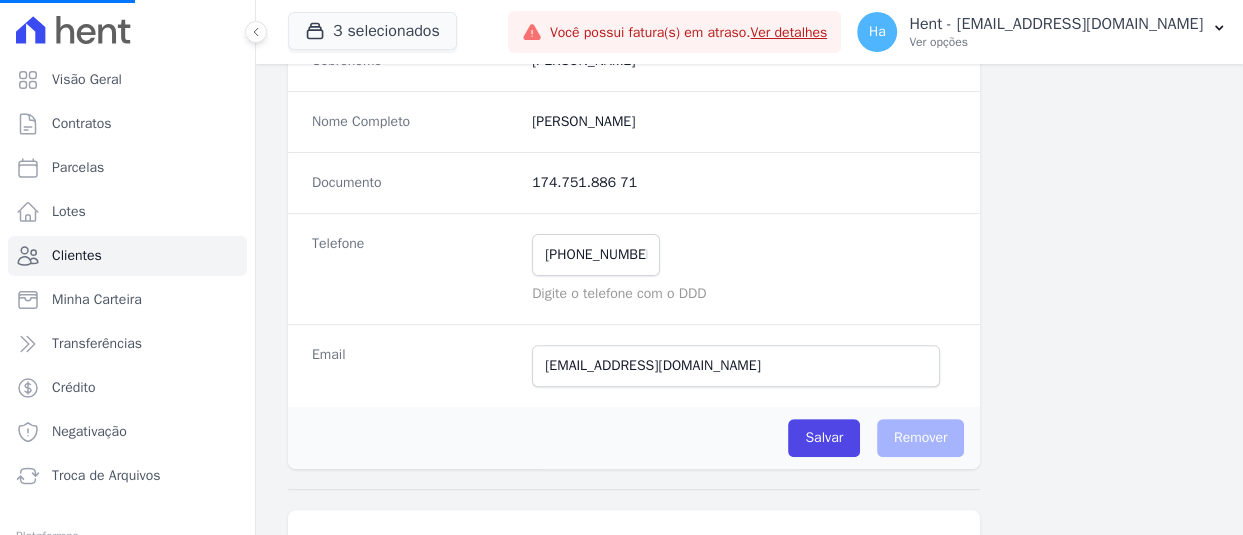 scroll, scrollTop: 300, scrollLeft: 0, axis: vertical 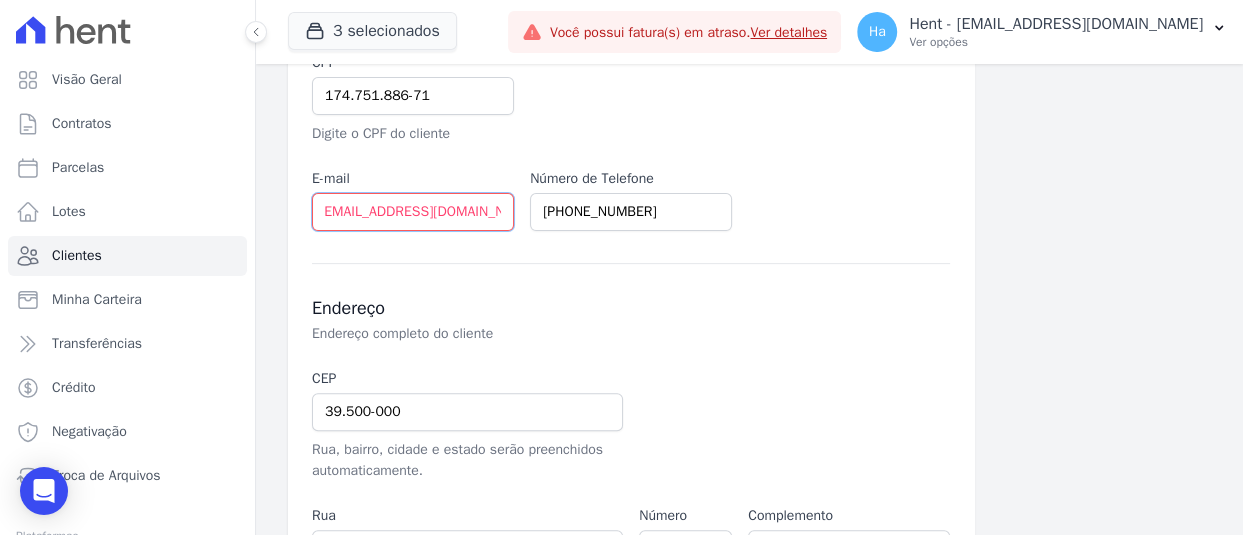 drag, startPoint x: 321, startPoint y: 214, endPoint x: 589, endPoint y: 218, distance: 268.02985 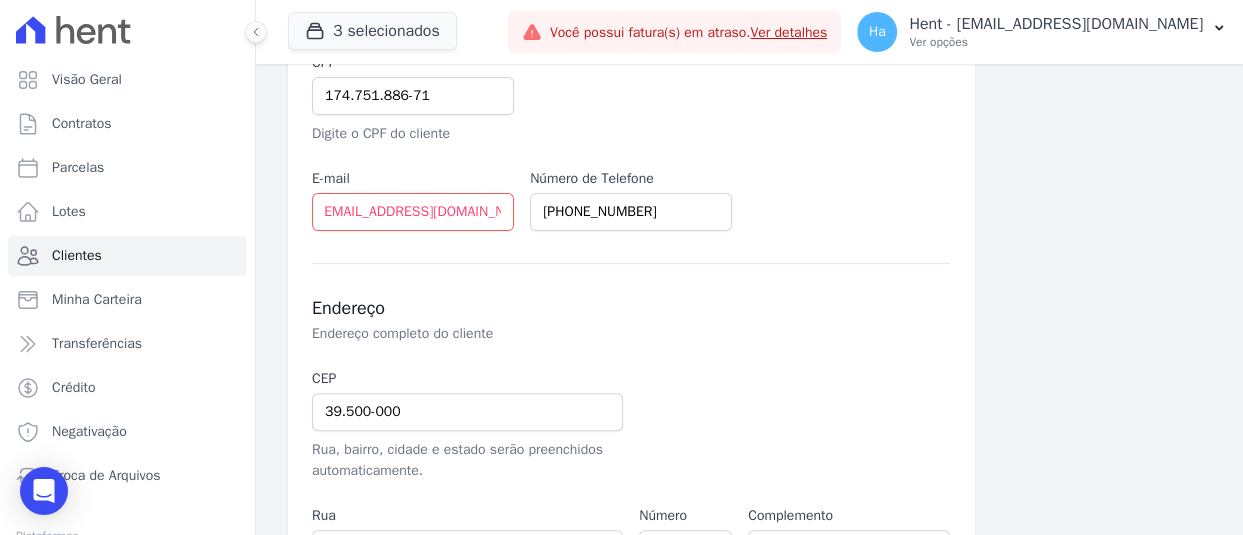 scroll, scrollTop: 0, scrollLeft: 0, axis: both 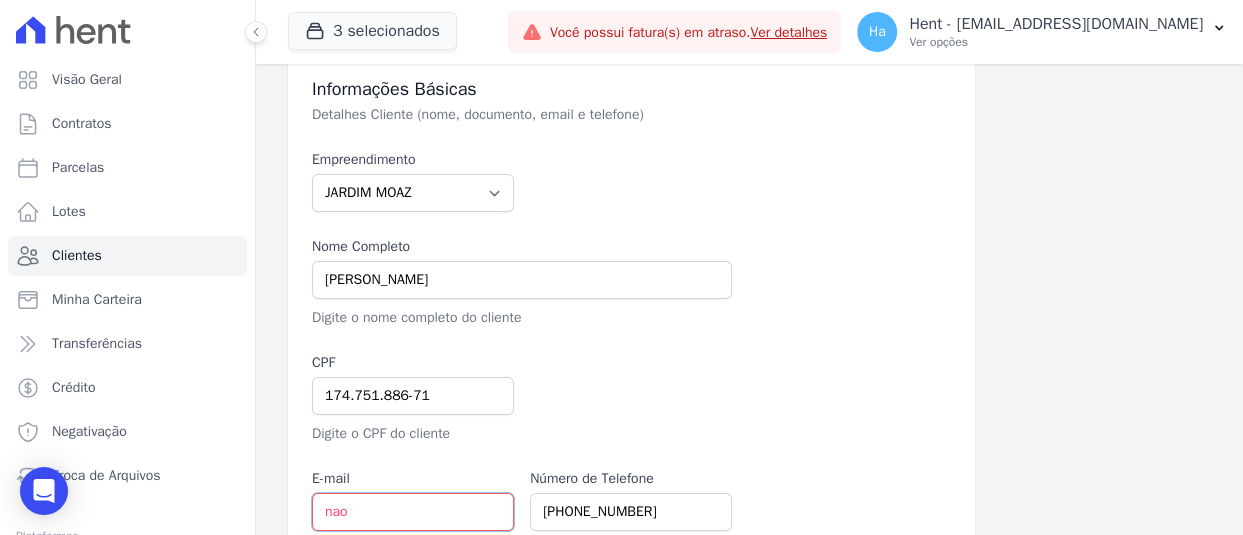 type on "naopossui@hent.com.br" 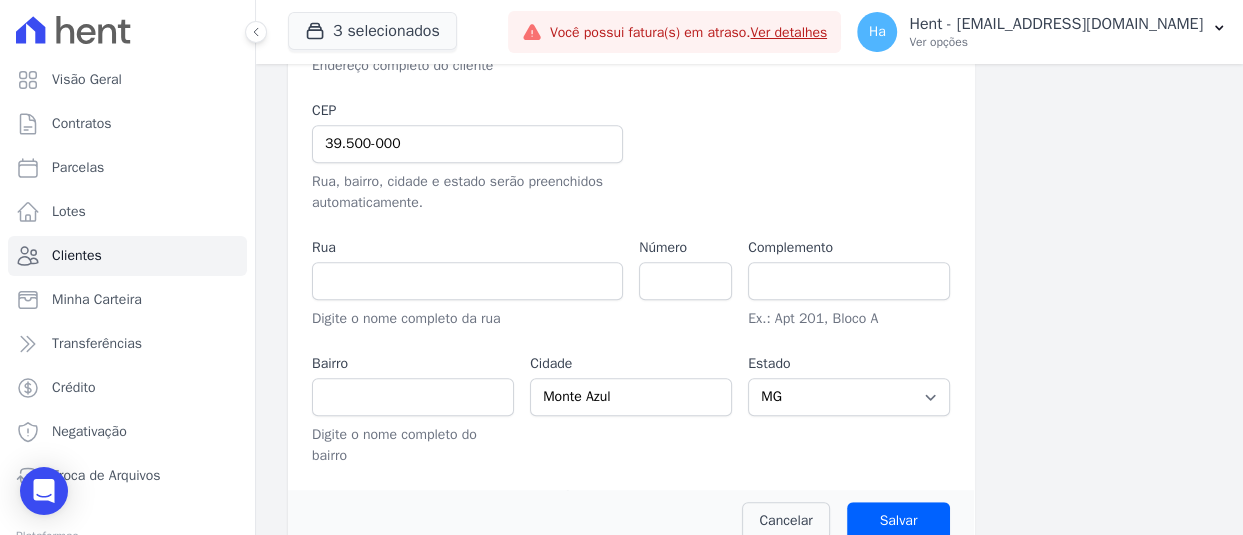scroll, scrollTop: 699, scrollLeft: 0, axis: vertical 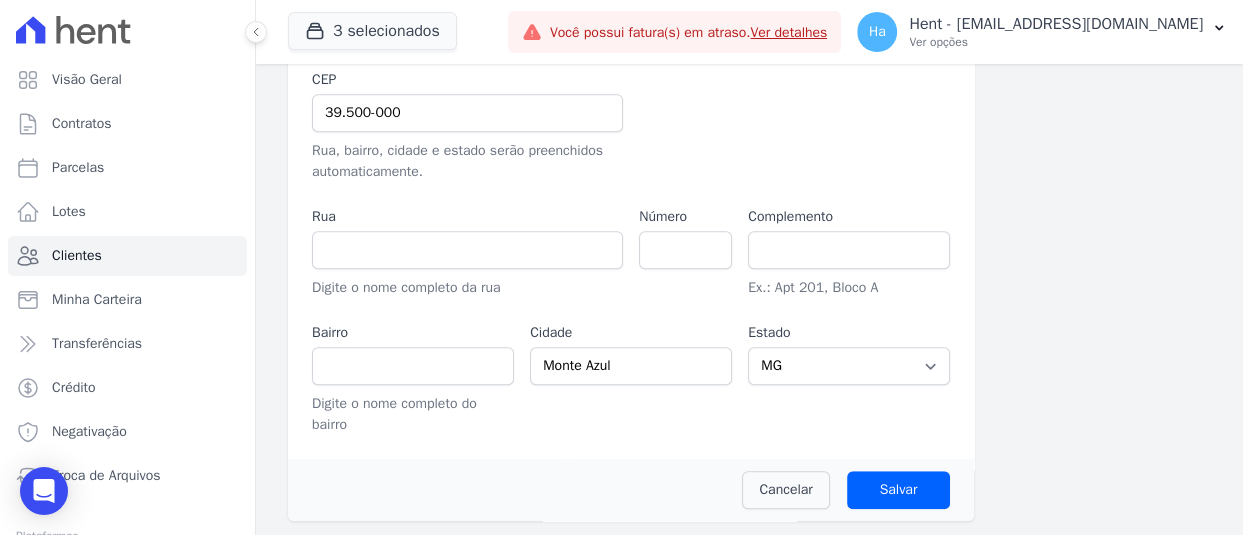 click on "Informações Básicas
Detalhes Cliente (nome, documento, email e telefone)
Empreendimento
Acaiá Residencial
ACQUA 8 PELOTAS SPE LTDA
ACQUA LIFE CLUB
Administrativo
AGILE ELOI MENDES SPE SA
Agile Pavican São Lourenço - Loteadores
Agile Pavican São Lourenço SPE LTDA
AGUAS DE GUANABARA INCORPORACAO IMOBILIARIA SPE LTDA
AGUAS DO ALVORADA INCORPORACAO IMOBILIARIA SPE LTDA
AJMC Empreendimentos
Alameda dos Ipês
Aldeia Smart
Alexandria Condomínios
Alfenense Negócios Imobiliários
Amaré Arpoador
Amazon Residence Construtora LTDA
ANANINDEUA 01 INCORPORACAO IMOBILIARIA SPE LTDA
AQUARELA CITY INCORPORACAO IMOBILIARIA LTDA
Arcos Itaquera
Areias do Planalto
Areias do Planalto - Interno
Aroka Incorporadora e Administradora LTDA.
ARTE VILA MATILDE
Art Prime - Irajá
Arty Park - Gravatai" at bounding box center (749, -19) 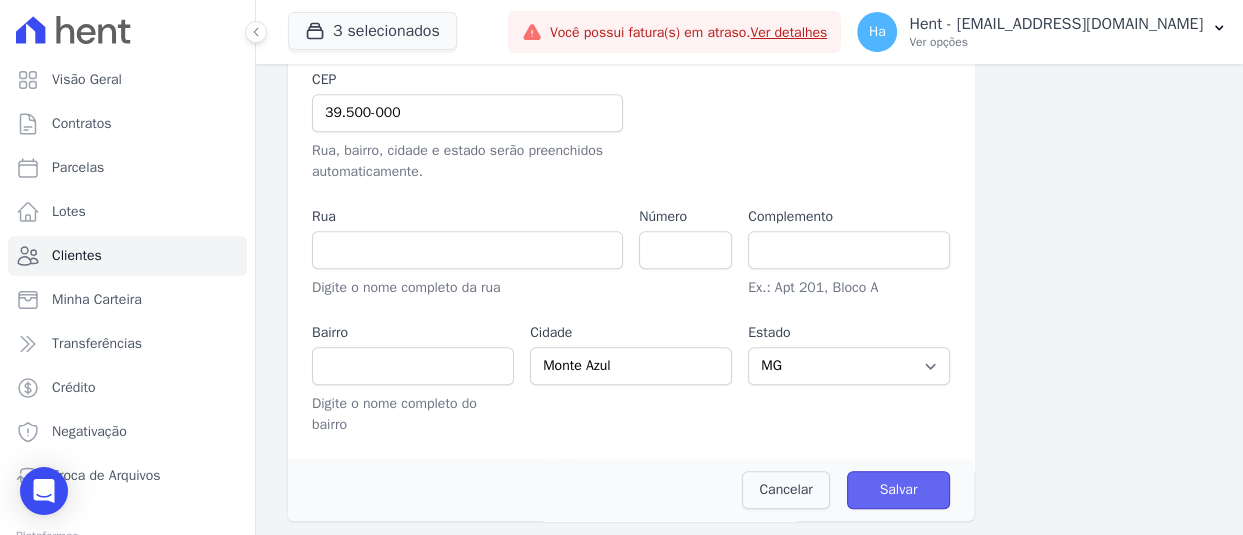 click on "Salvar" at bounding box center (899, 490) 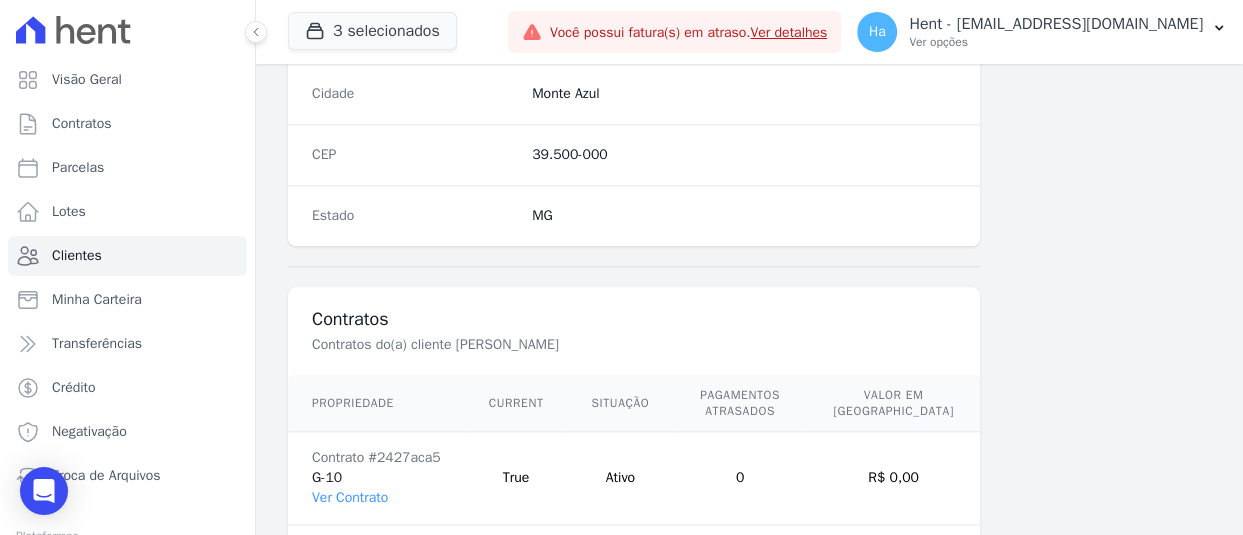 scroll, scrollTop: 1417, scrollLeft: 0, axis: vertical 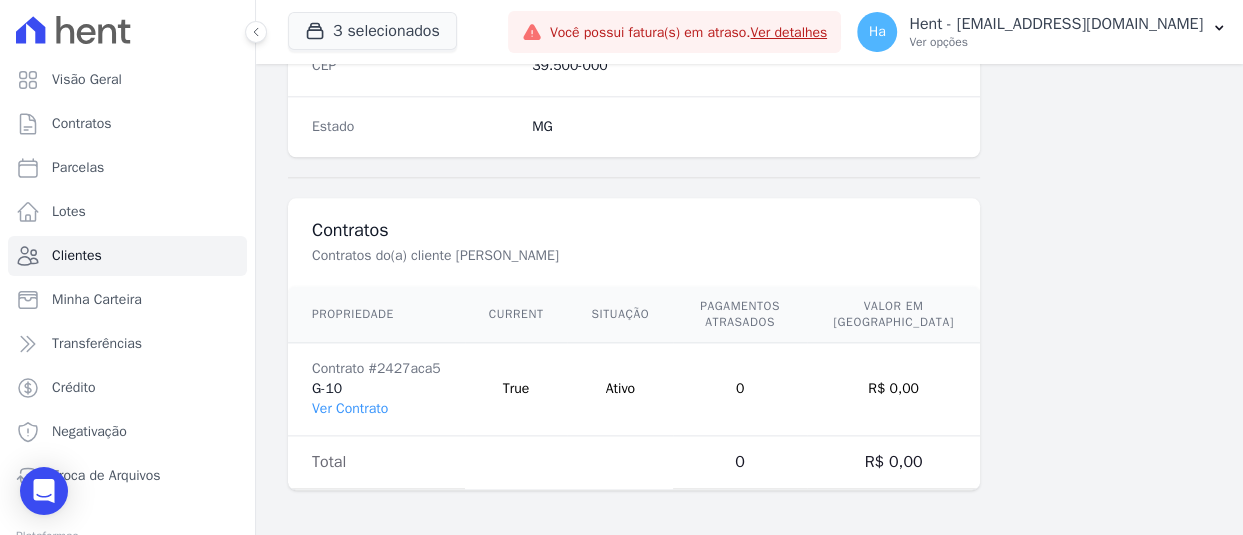 click on "Contrato #2427aca5
G-10
Ver Contrato" at bounding box center [376, 389] 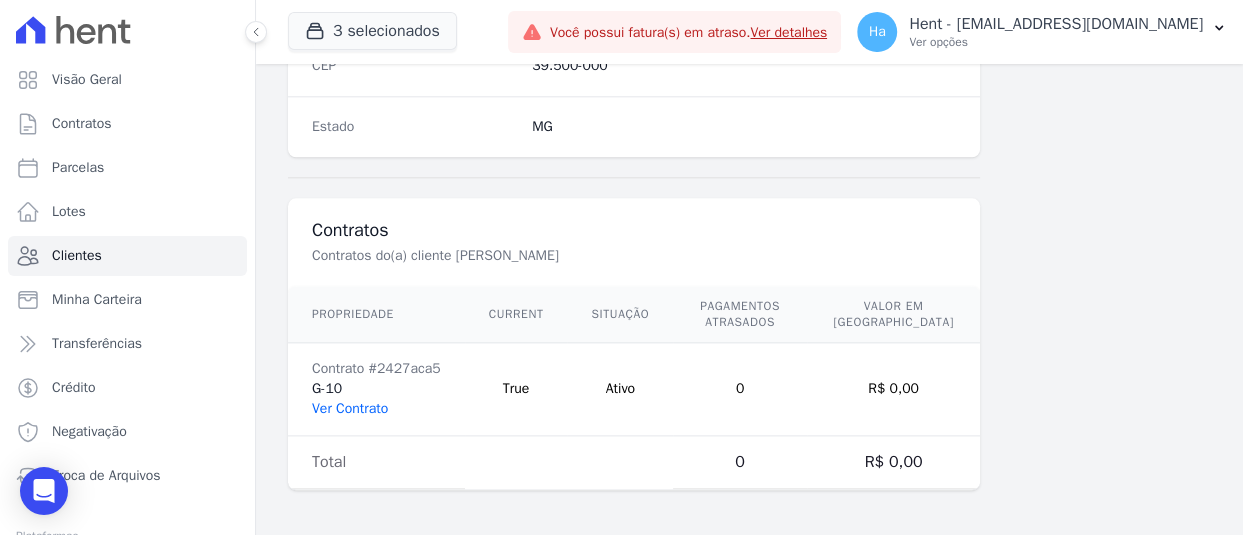 click on "Ver Contrato" at bounding box center [350, 408] 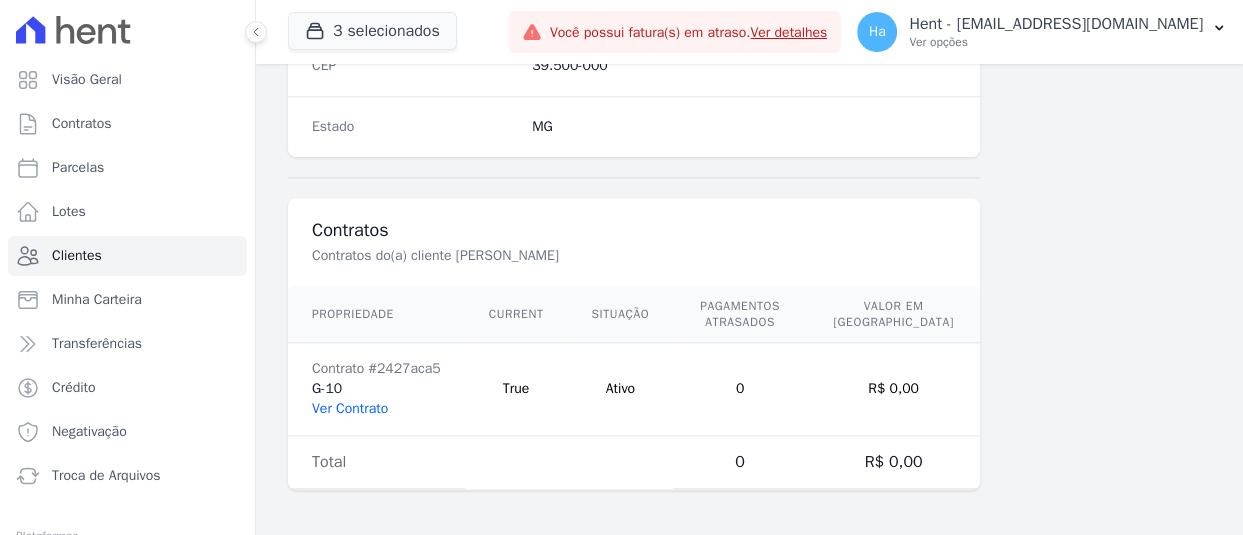 click on "Ver Contrato" at bounding box center (350, 408) 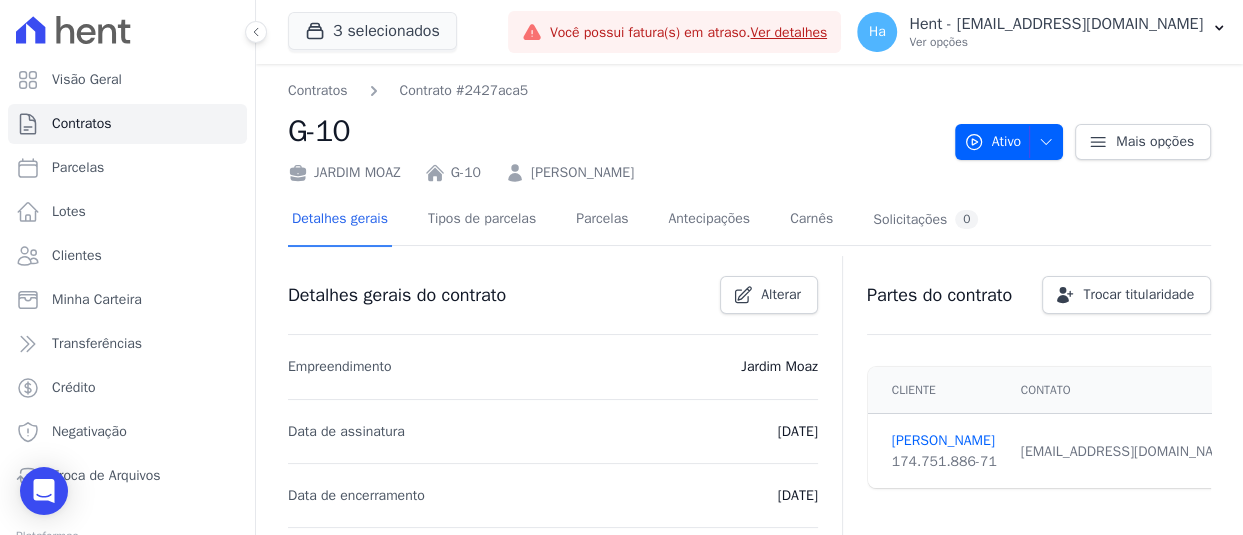 click on "Detalhes gerais
Tipos de parcelas
Parcelas
Antecipações
Carnês
Solicitações
0" at bounding box center [635, 220] 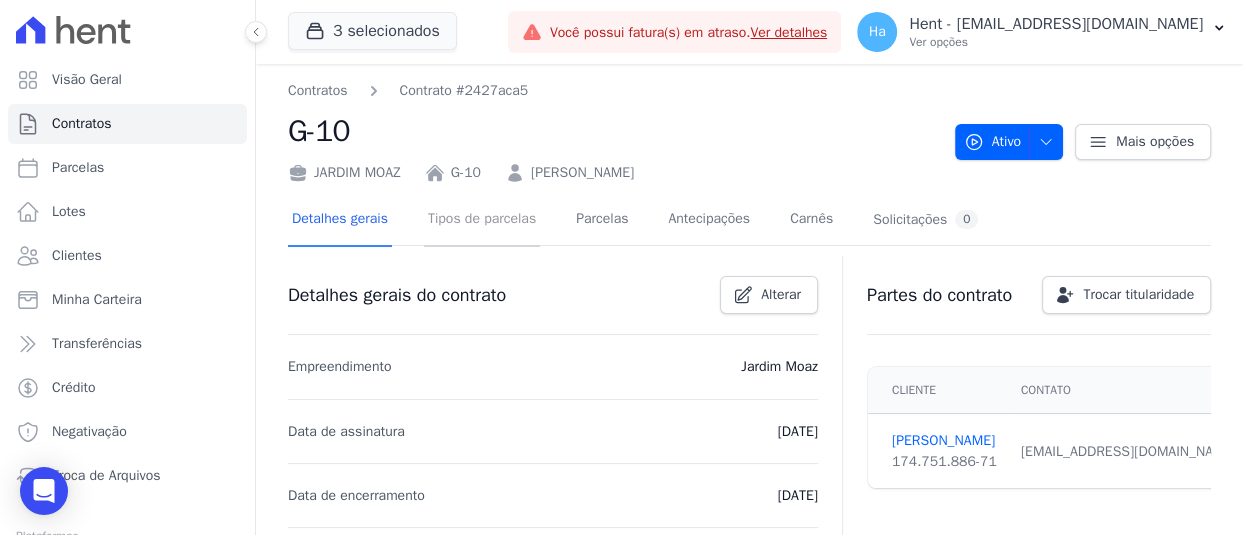 click on "Tipos de parcelas" at bounding box center [482, 220] 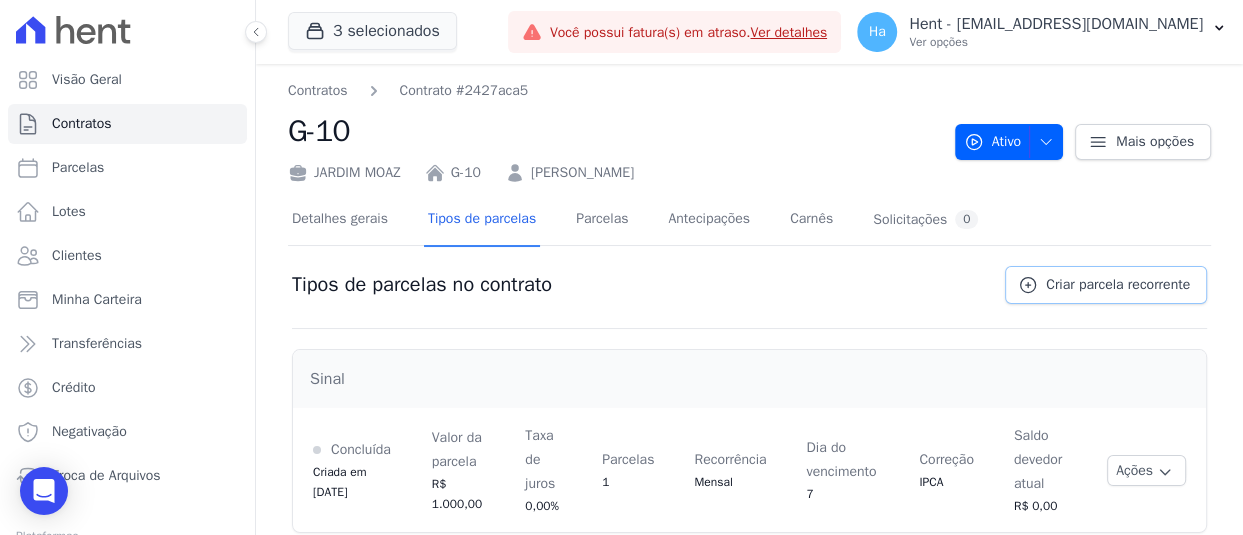 click on "Criar parcela recorrente" at bounding box center (1106, 285) 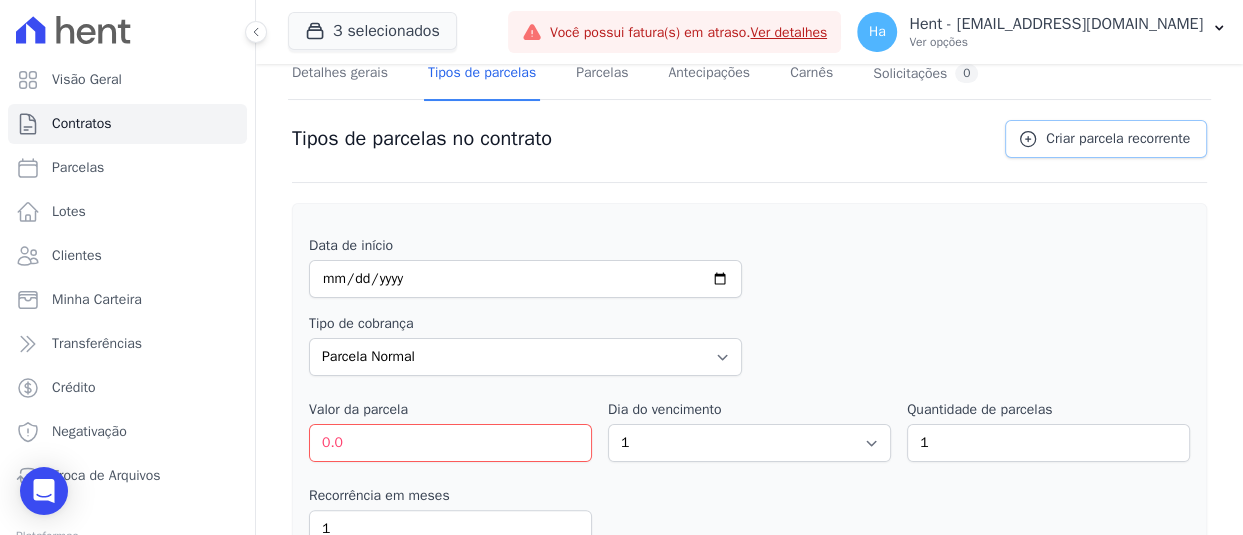 scroll, scrollTop: 300, scrollLeft: 0, axis: vertical 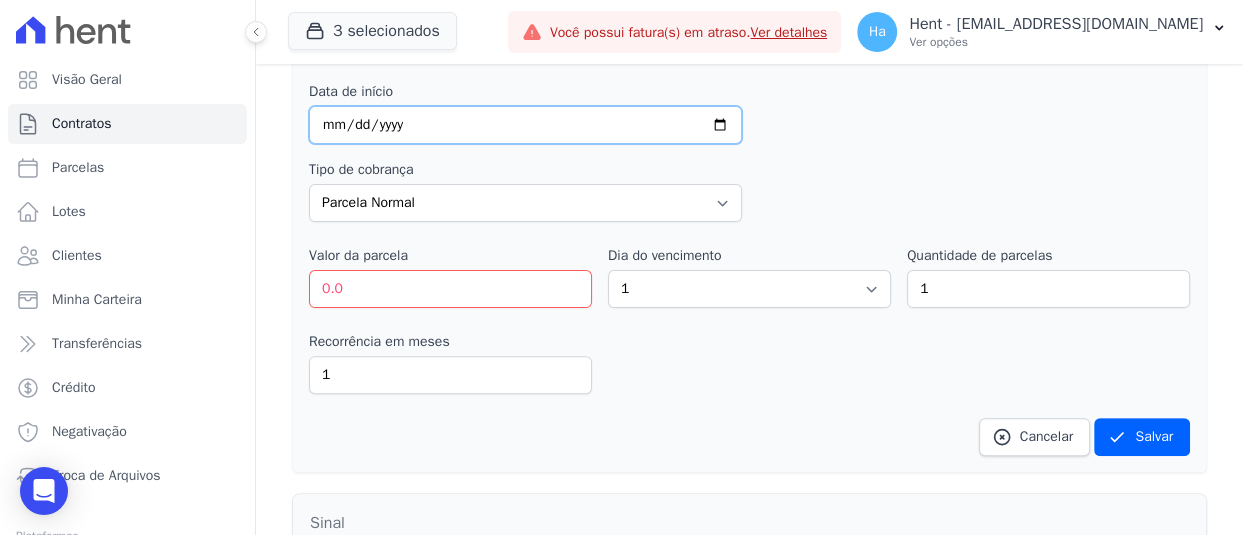 click at bounding box center (525, 125) 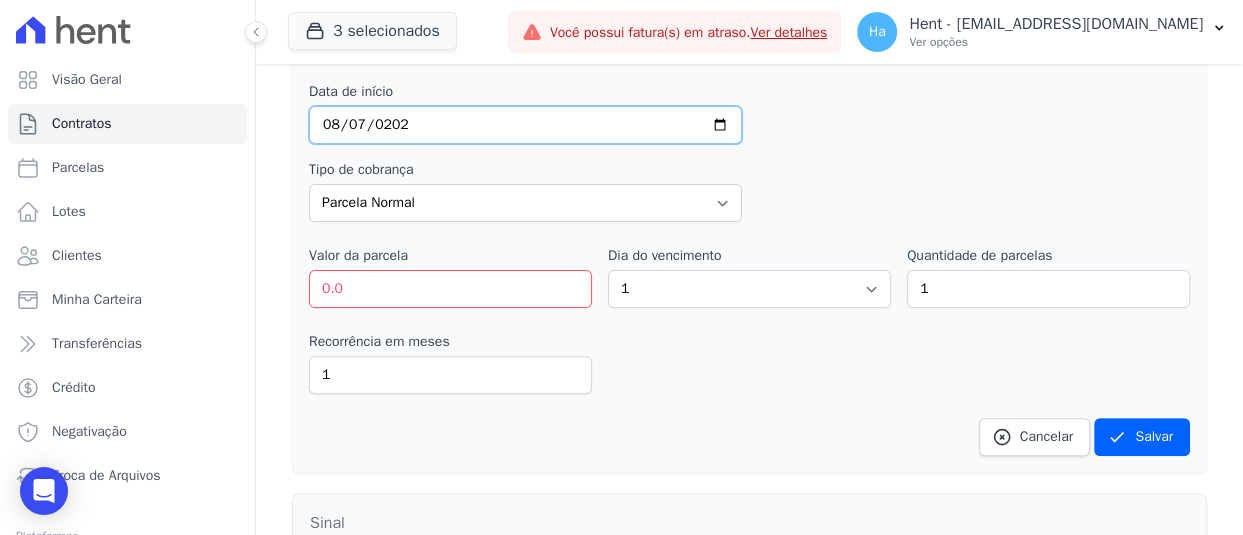 type on "2026-08-07" 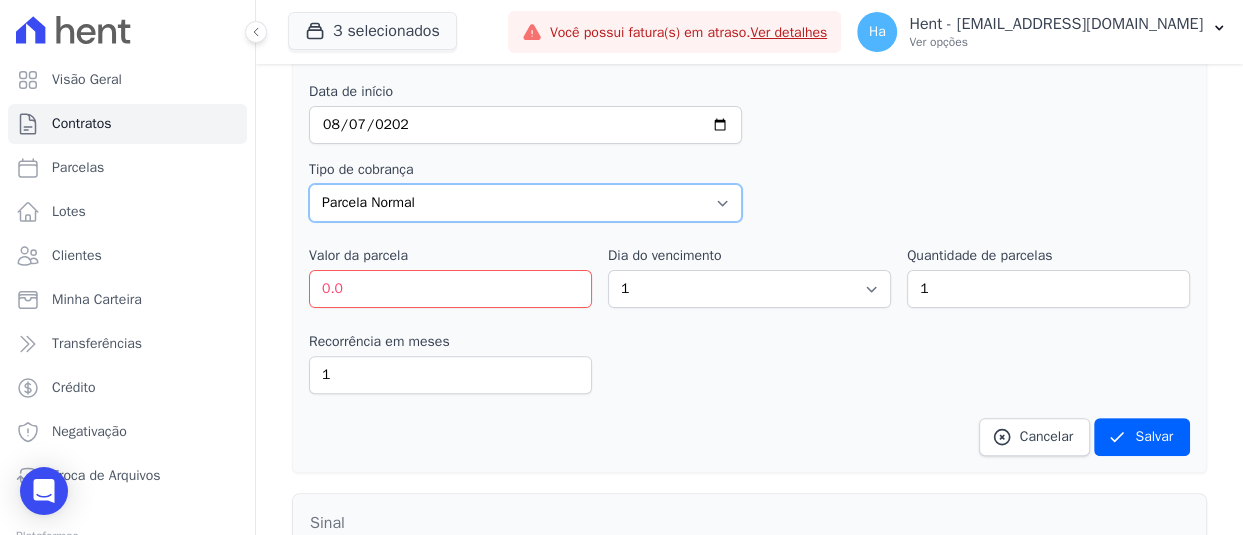 click on "Parcela Normal
Entrada
Sinal
Intercalada
Chaves
Pré-chaves
Pós-chaves
Impostos
Quitação
Outro
Customer
Settling
Financiamento Bancário" at bounding box center (525, 203) 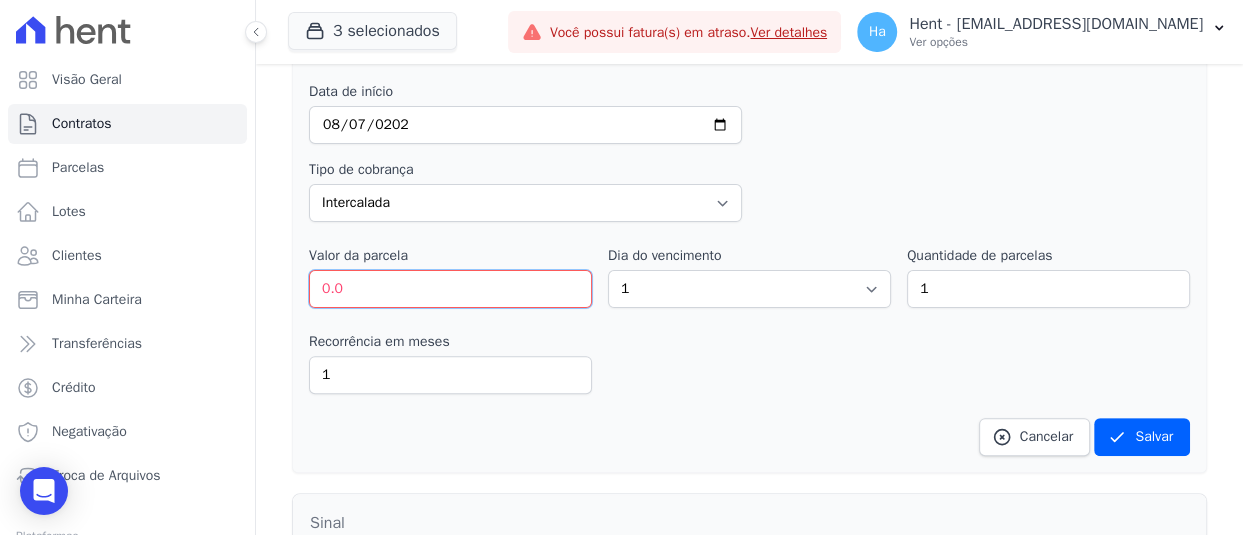 drag, startPoint x: 360, startPoint y: 296, endPoint x: 271, endPoint y: 279, distance: 90.60905 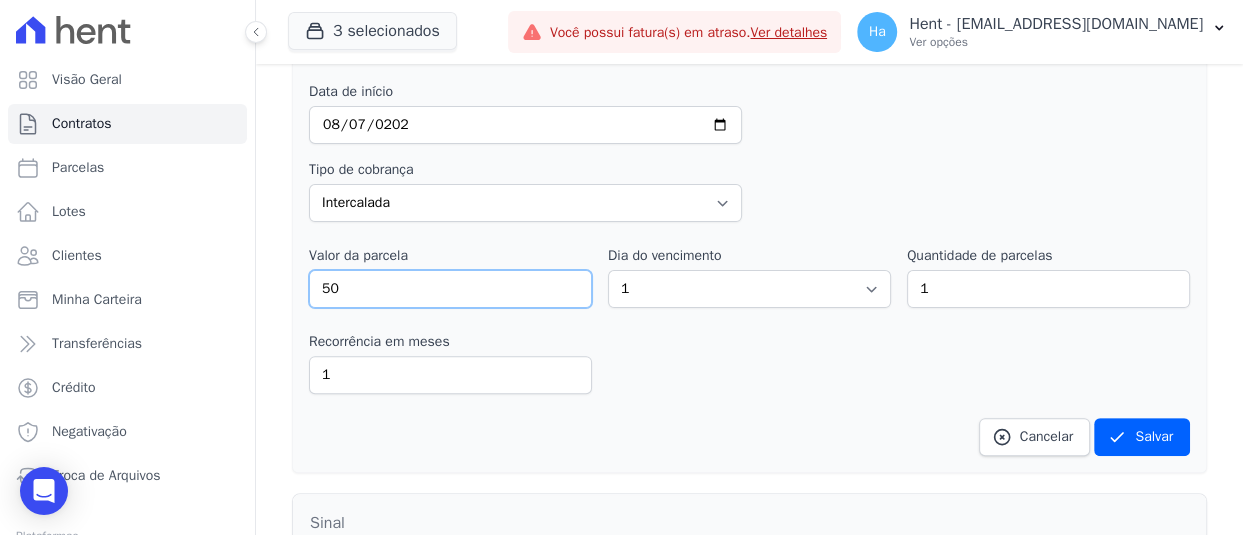type on "5" 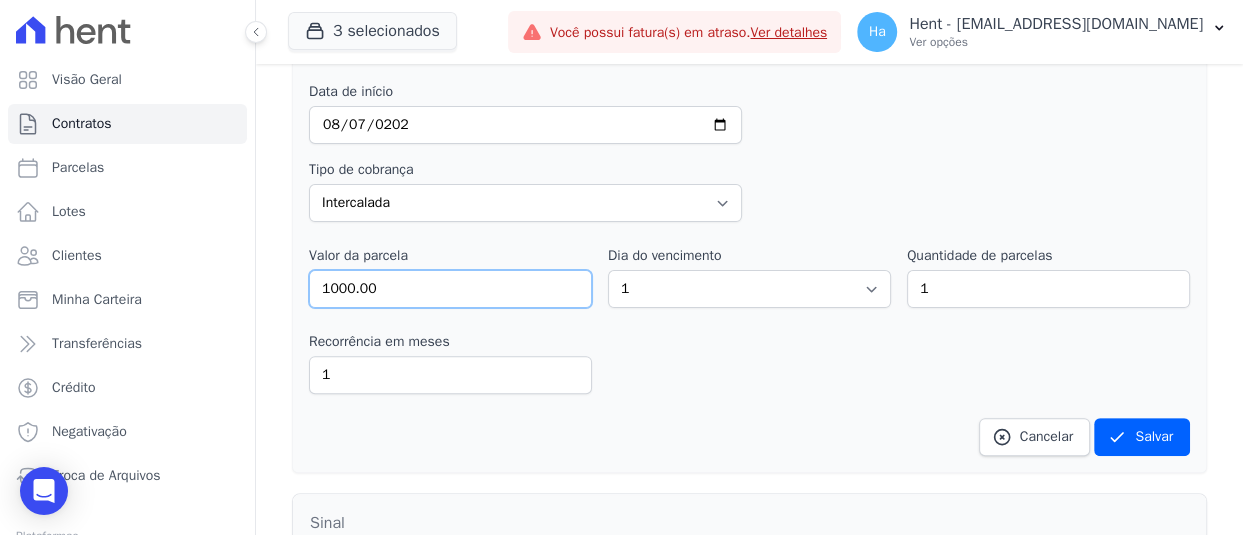 type on "1000.00" 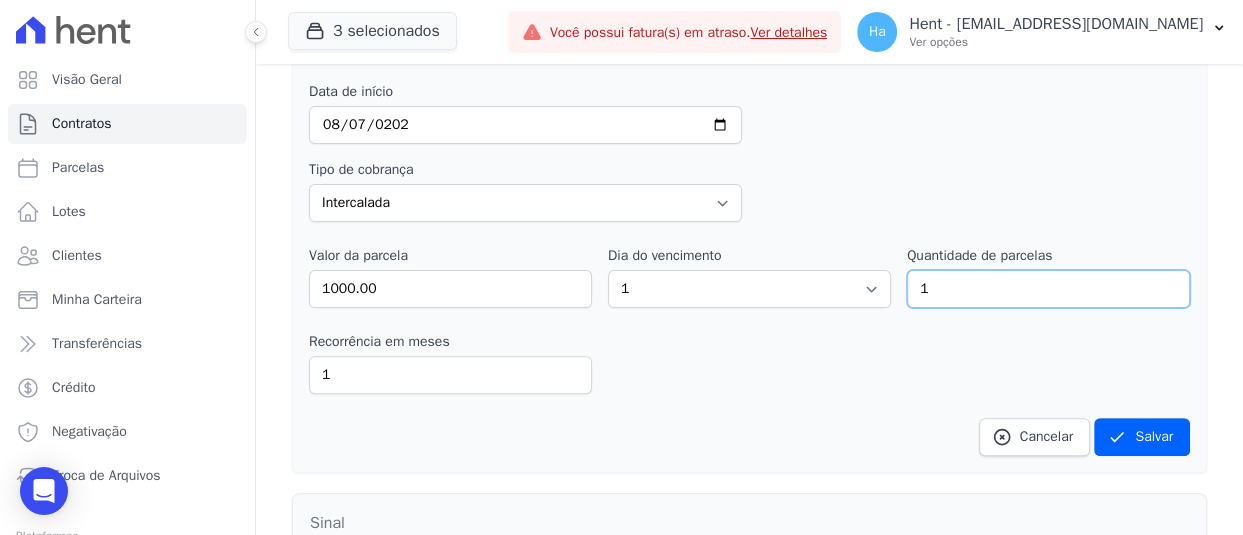click on "1" at bounding box center (1048, 289) 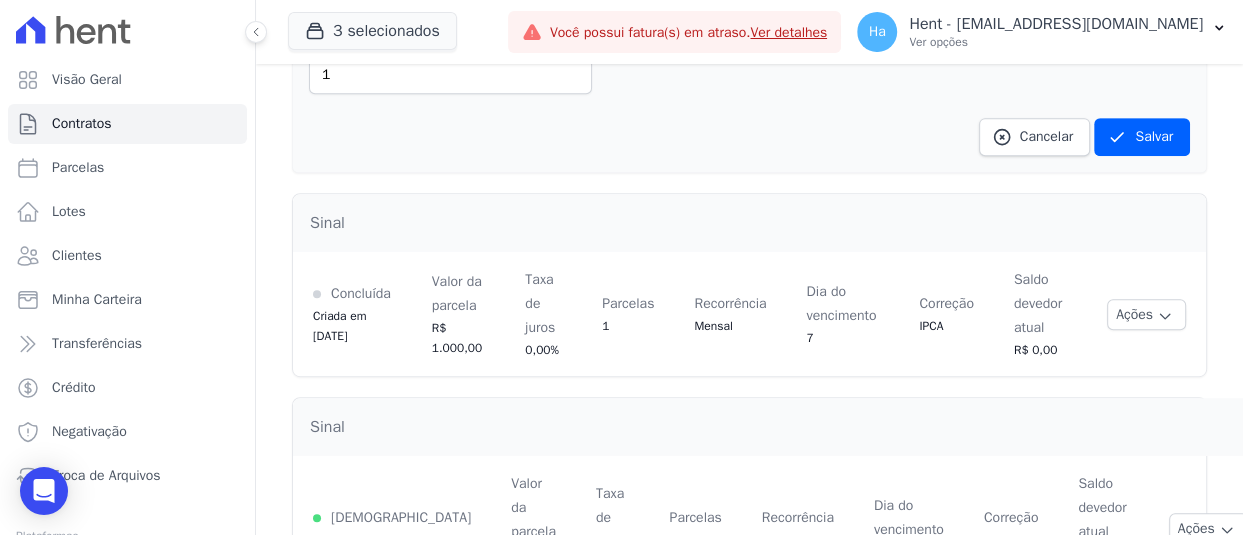 scroll, scrollTop: 400, scrollLeft: 0, axis: vertical 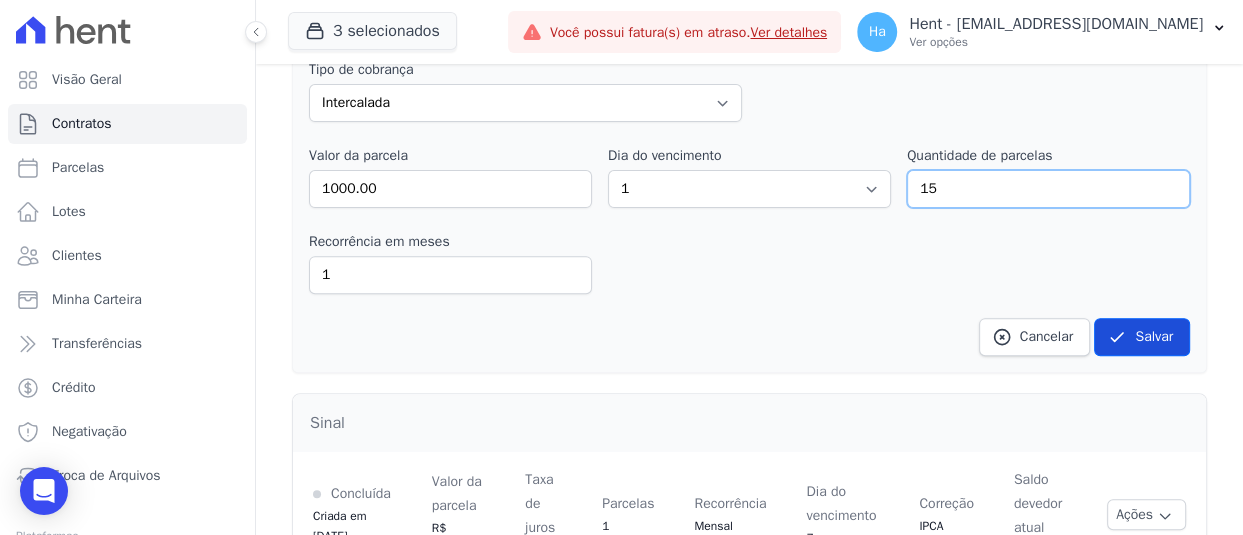 type on "15" 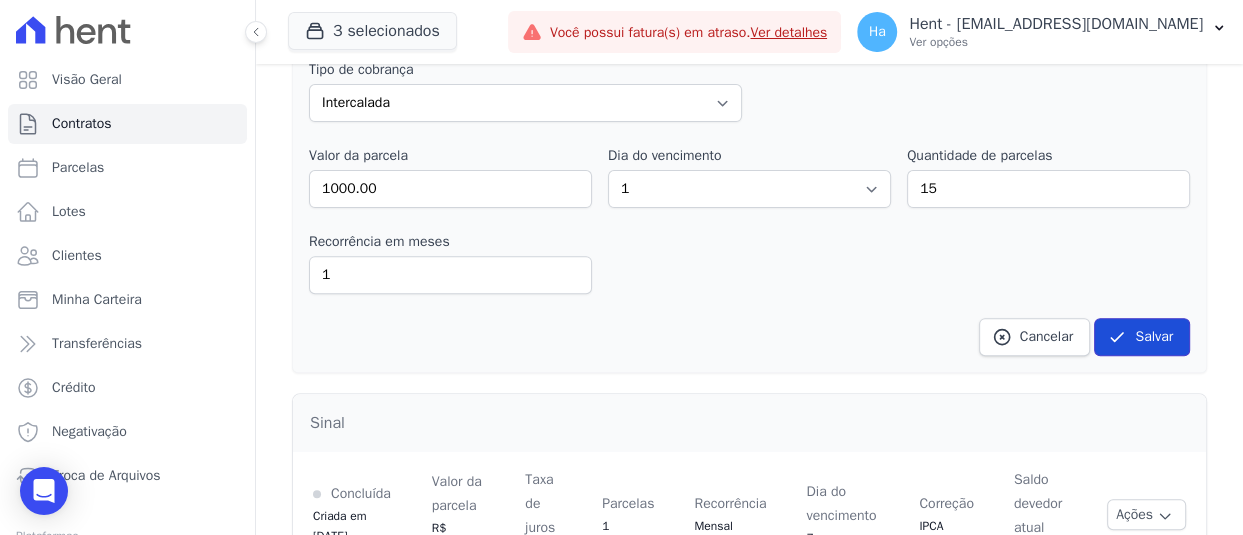 click on "Salvar" at bounding box center (1142, 337) 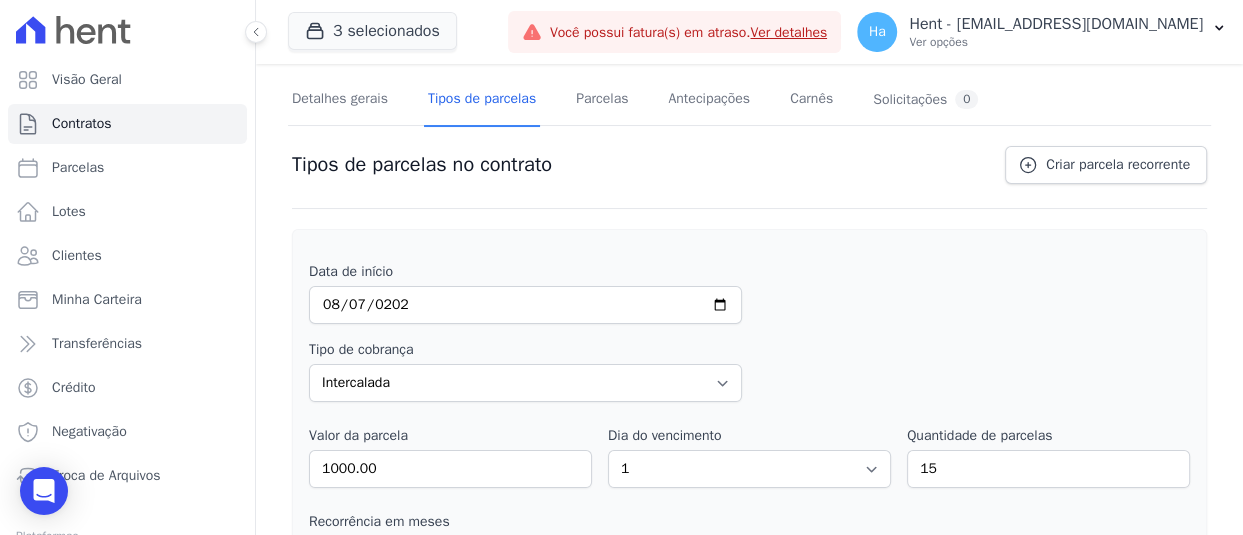 scroll, scrollTop: 100, scrollLeft: 0, axis: vertical 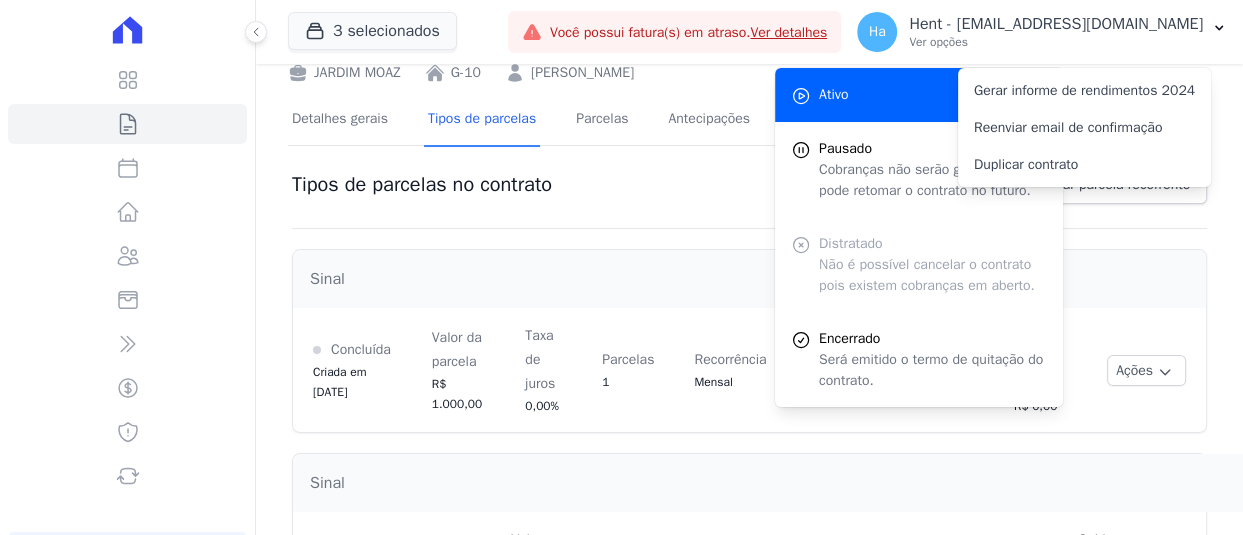 click on "Tipos de parcelas no contrato
Criar parcela recorrente" at bounding box center (749, 197) 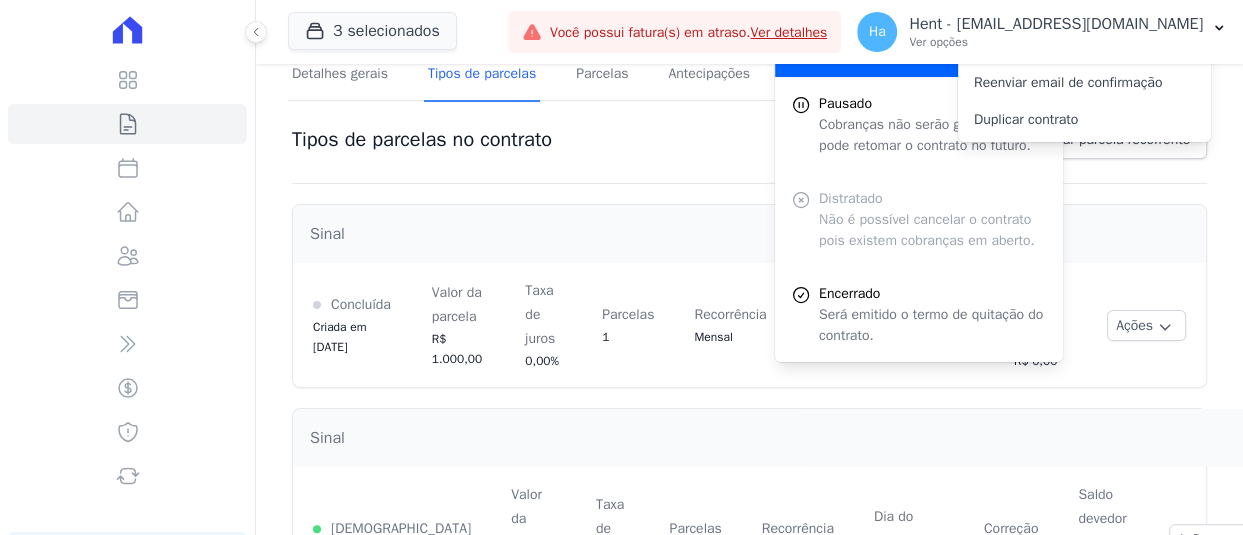 scroll, scrollTop: 0, scrollLeft: 0, axis: both 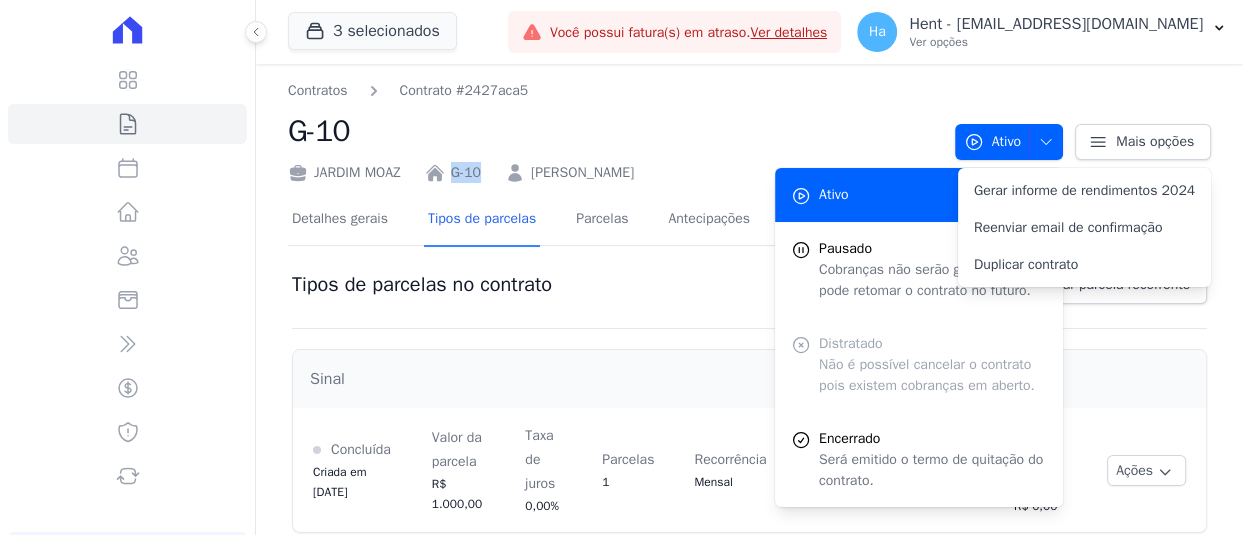 drag, startPoint x: 494, startPoint y: 176, endPoint x: 459, endPoint y: 175, distance: 35.014282 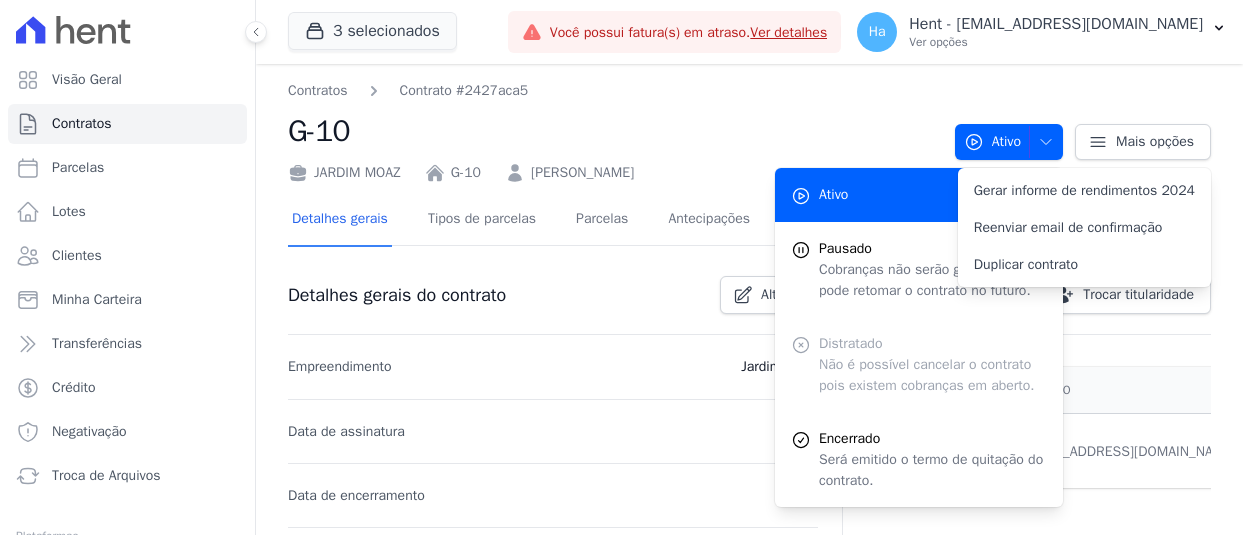 scroll, scrollTop: 0, scrollLeft: 0, axis: both 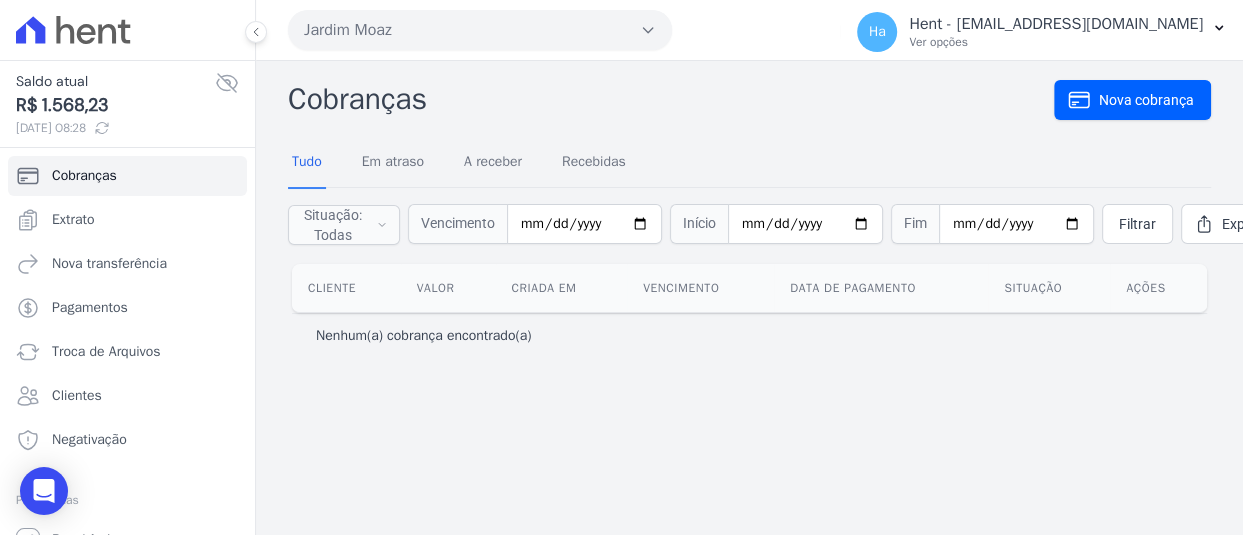 click on "Jardim Moaz" at bounding box center (480, 30) 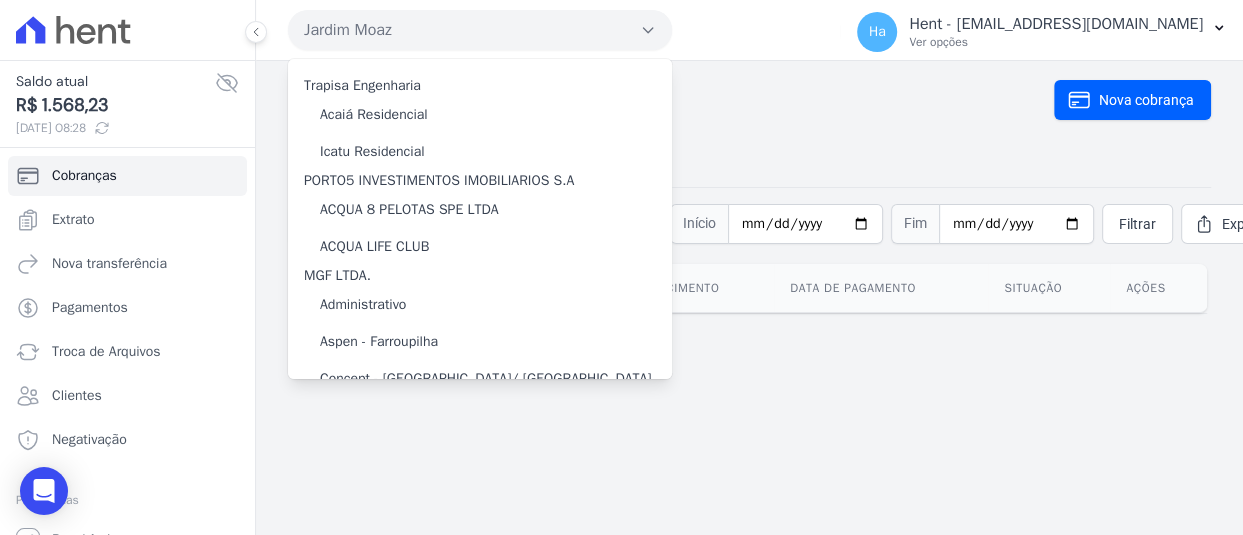 type 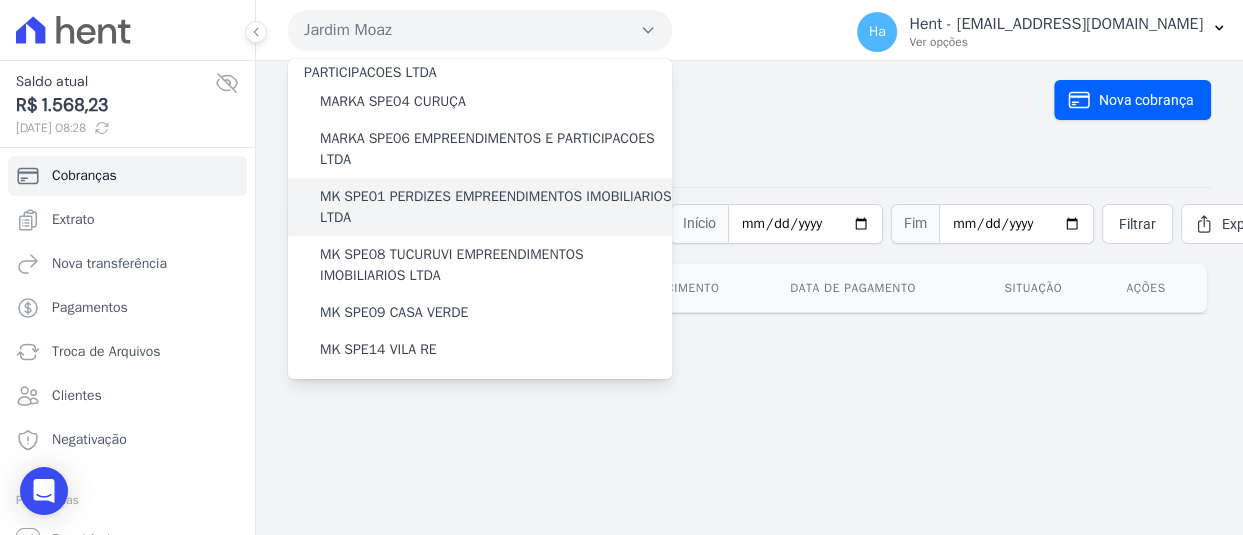 click on "MK SPE01 PERDIZES EMPREENDIMENTOS IMOBILIARIOS LTDA" at bounding box center [496, 207] 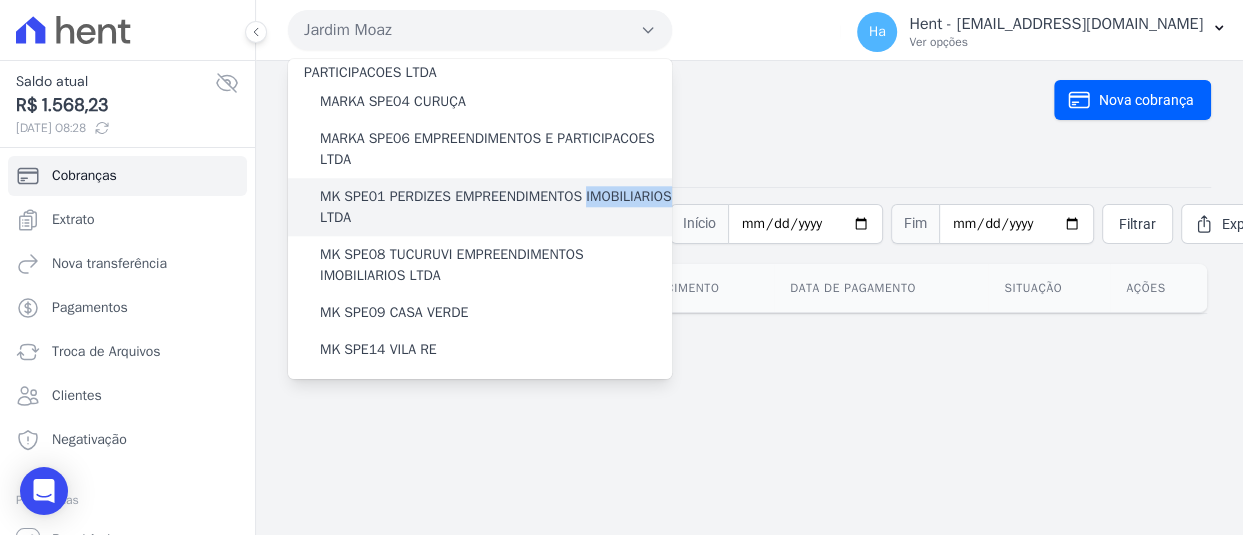 click on "MK SPE01 PERDIZES EMPREENDIMENTOS IMOBILIARIOS LTDA" at bounding box center (496, 207) 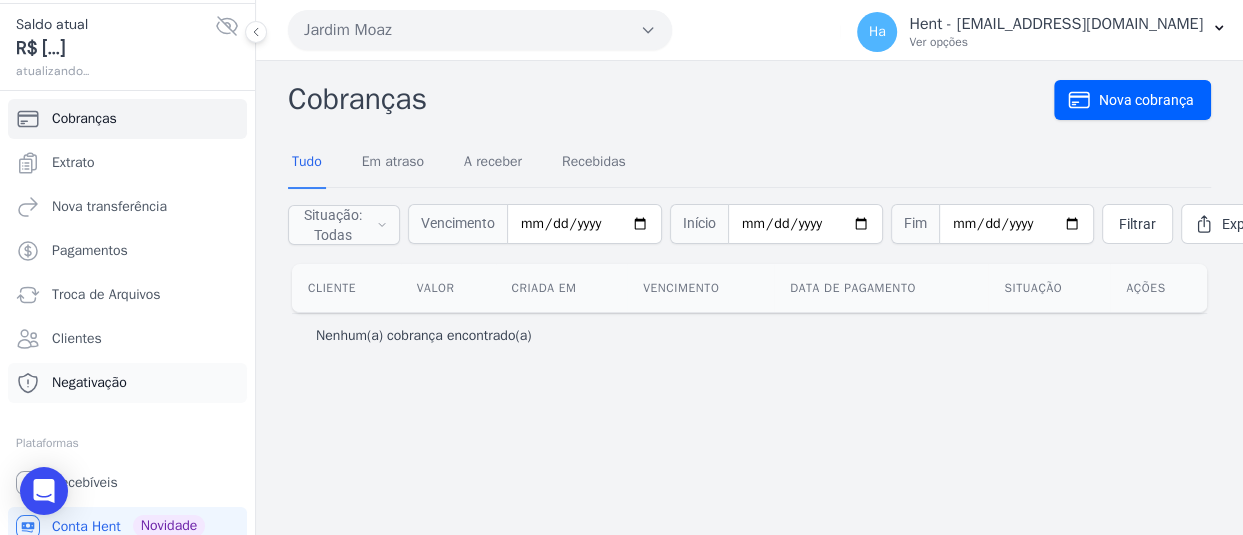 scroll, scrollTop: 112, scrollLeft: 0, axis: vertical 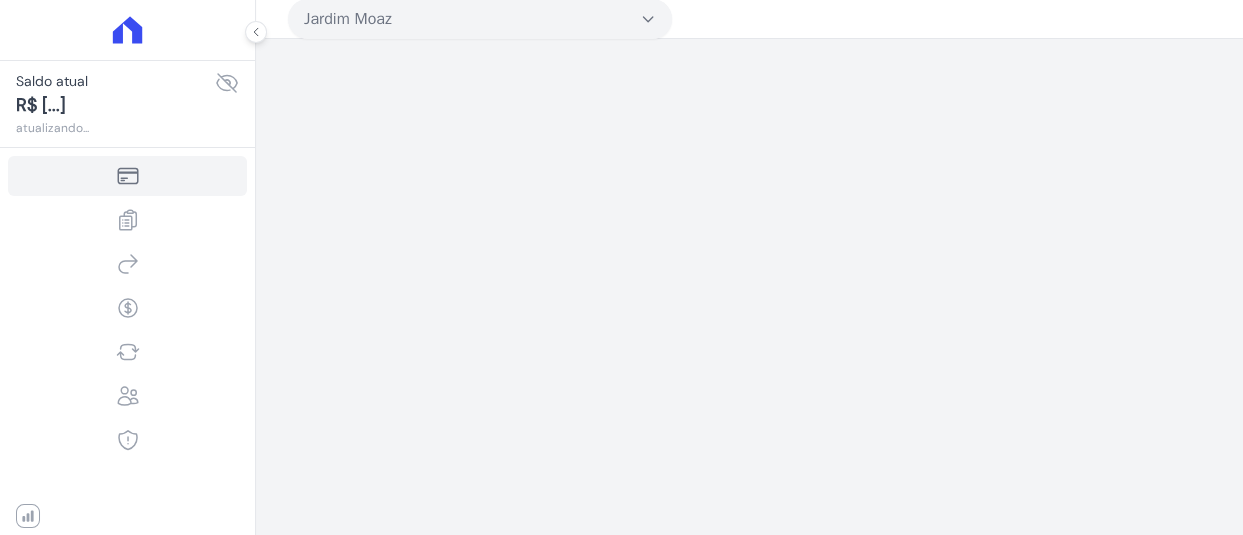 click on "Jardim Moaz" at bounding box center [480, 19] 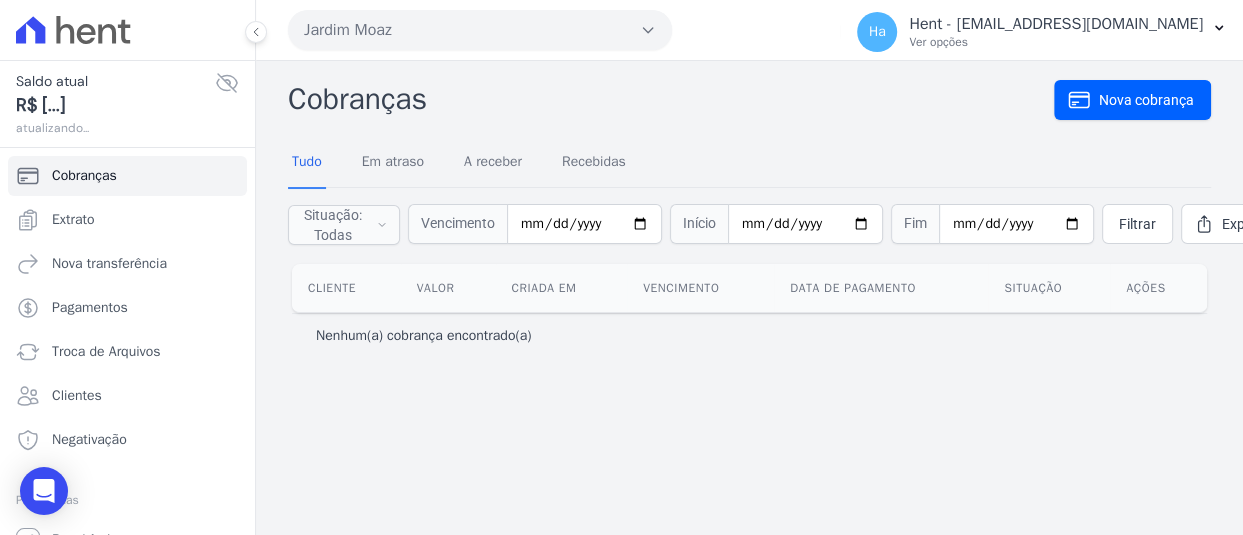 click on "Jardim Moaz" at bounding box center (480, 30) 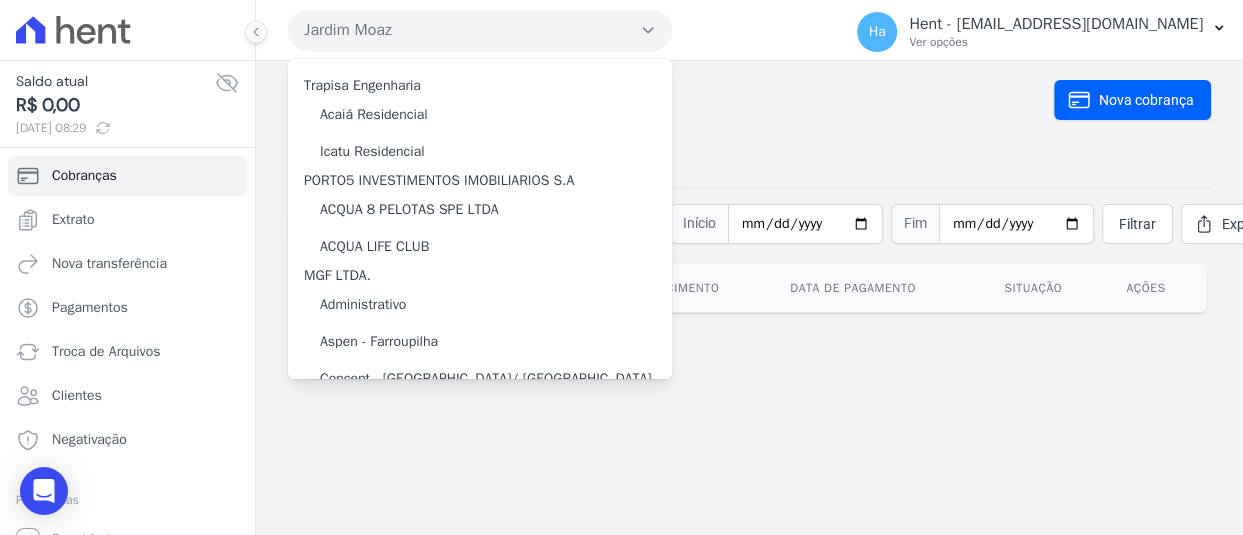 scroll, scrollTop: 14907, scrollLeft: 0, axis: vertical 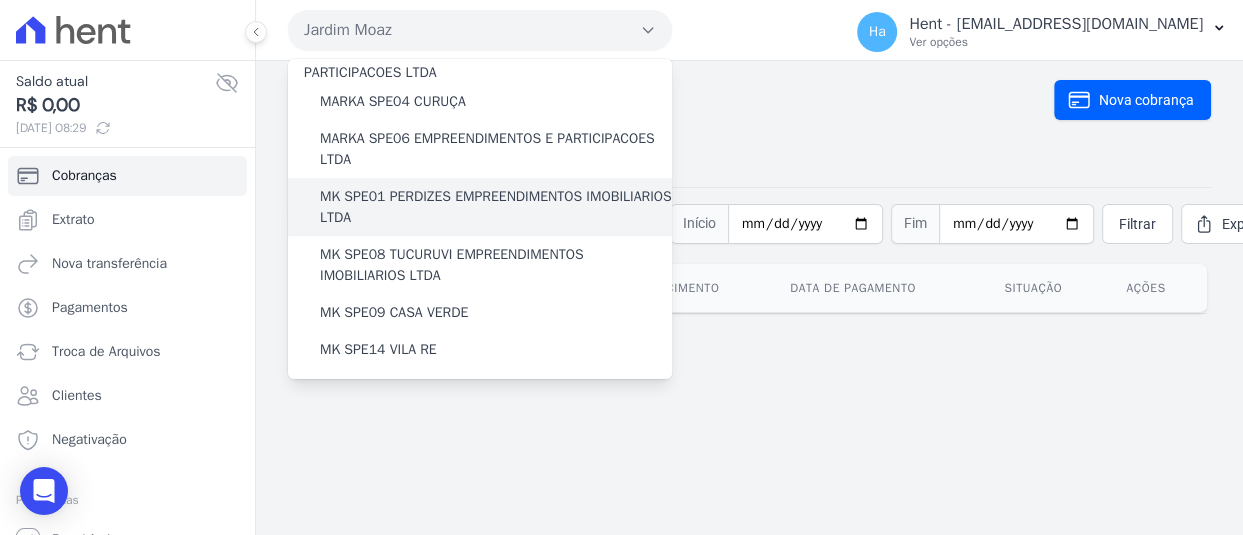 click on "MK SPE01 PERDIZES EMPREENDIMENTOS IMOBILIARIOS LTDA" at bounding box center (496, 207) 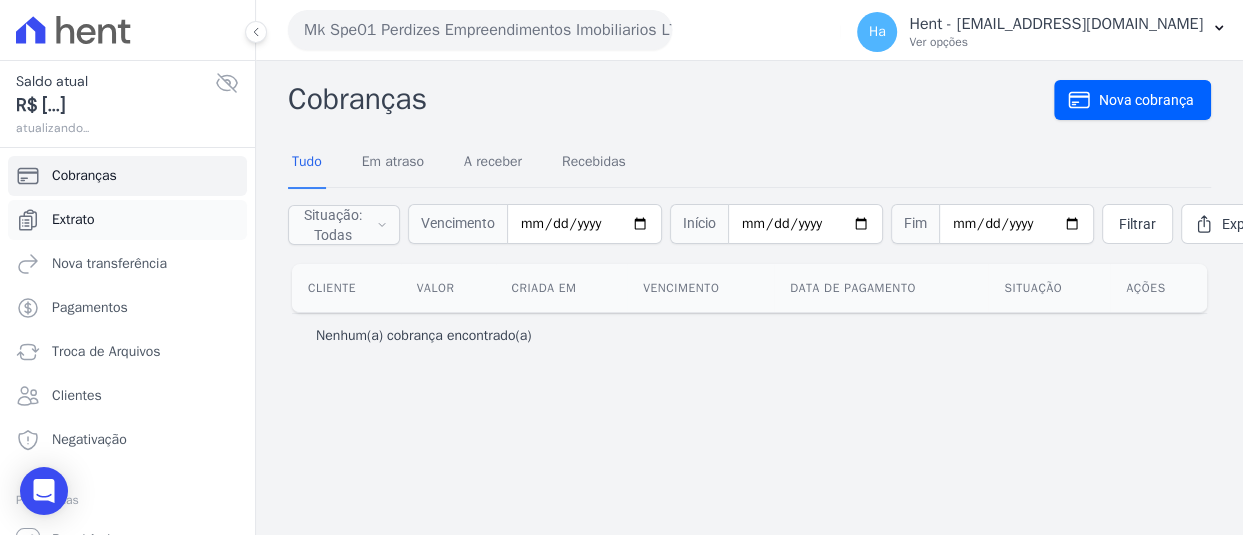 click on "Extrato" at bounding box center (73, 220) 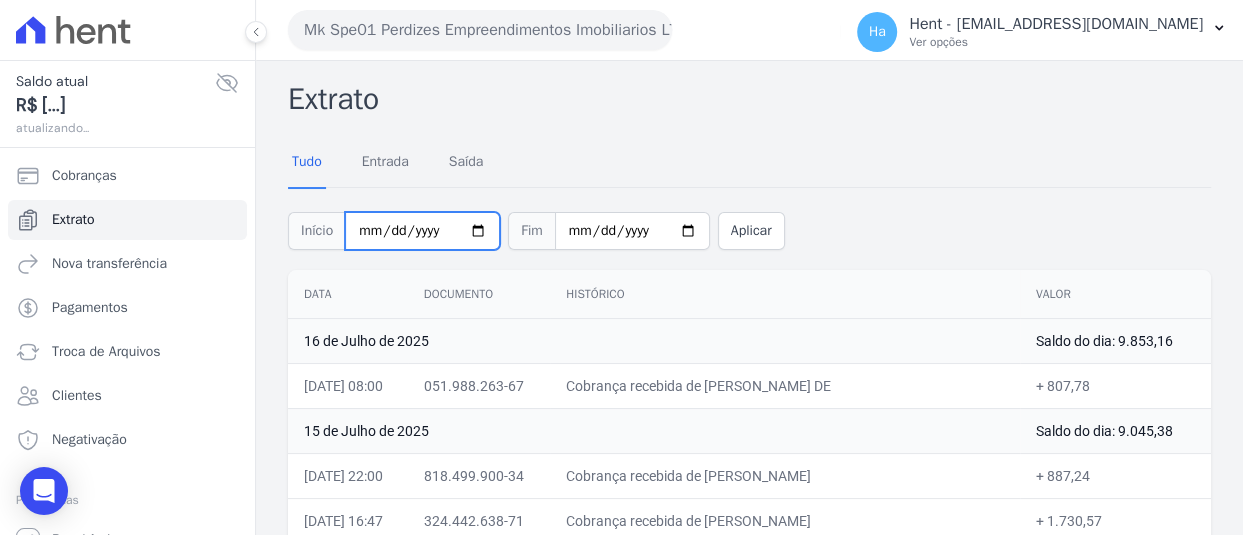 click on "[DATE]" at bounding box center [422, 231] 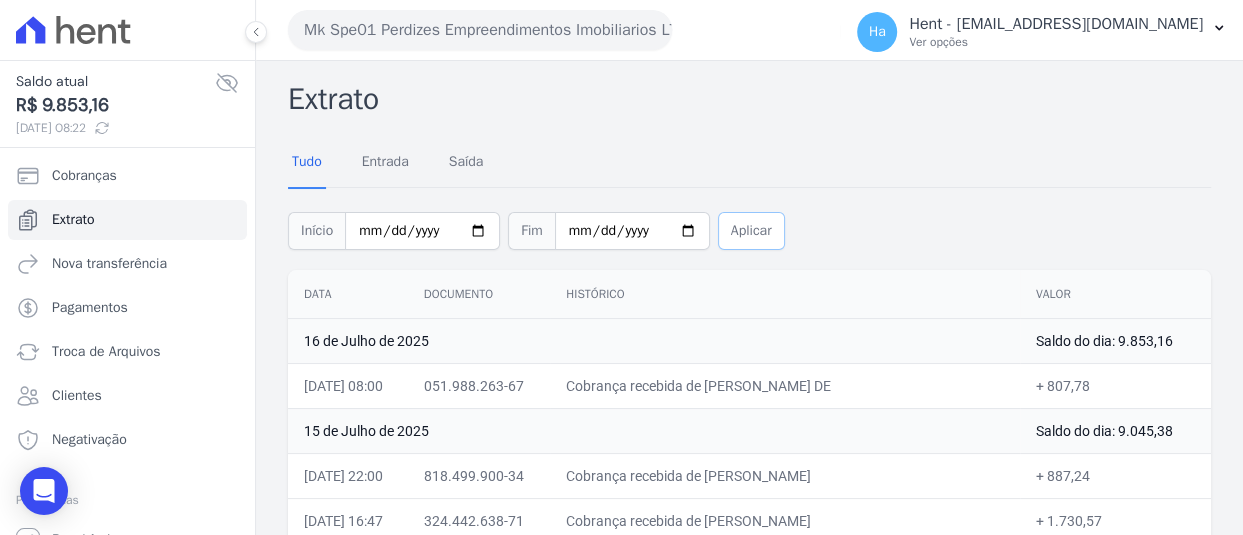 click on "Aplicar" at bounding box center [751, 231] 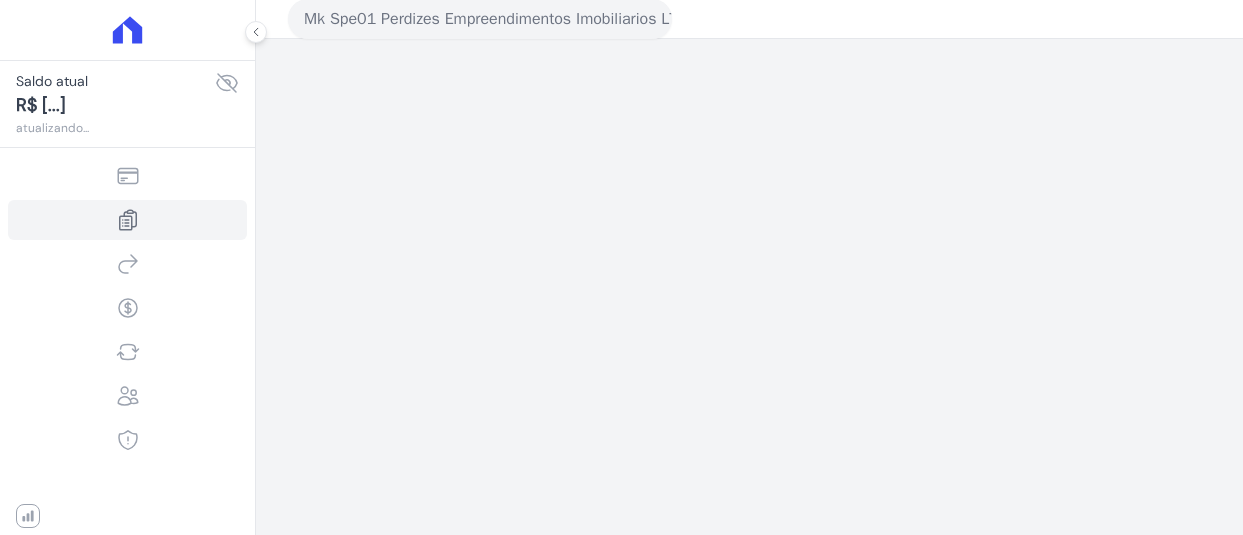 scroll, scrollTop: 0, scrollLeft: 0, axis: both 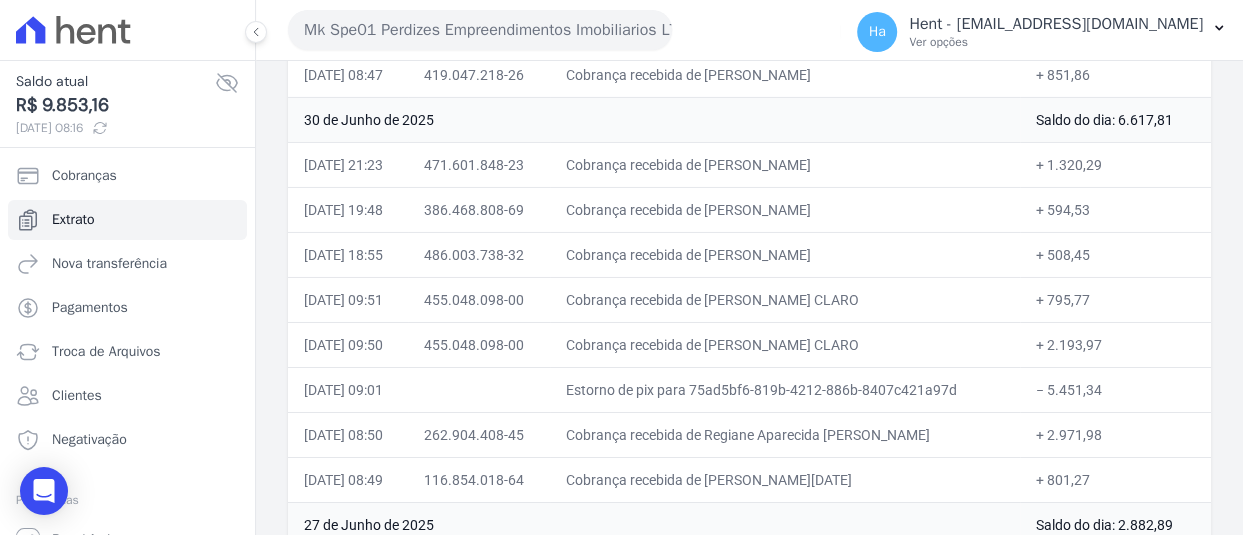 drag, startPoint x: 1087, startPoint y: 371, endPoint x: 1116, endPoint y: 368, distance: 29.15476 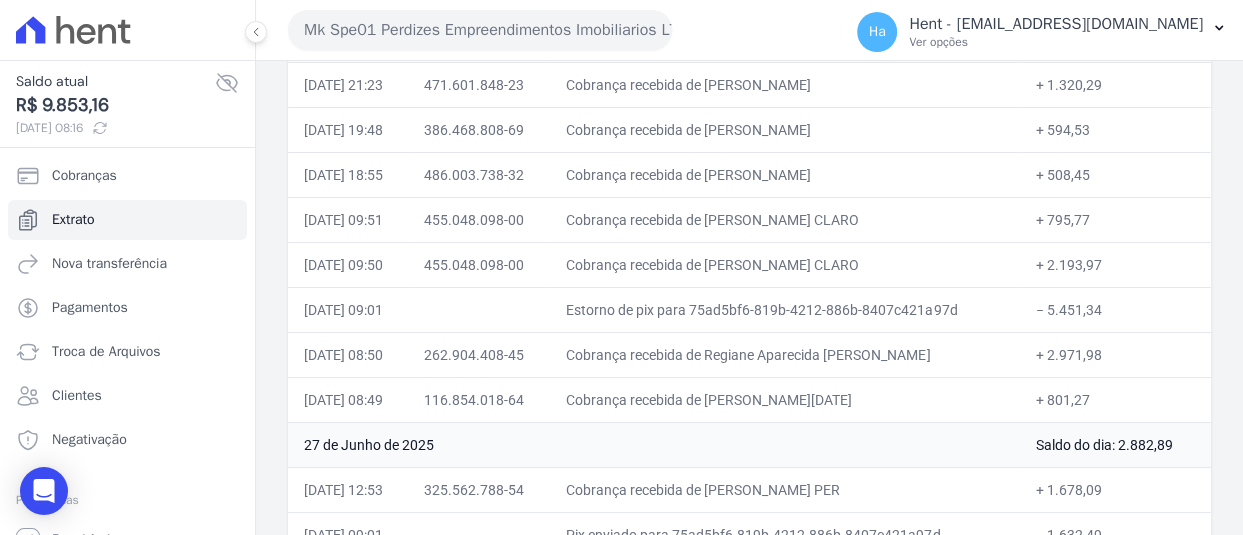 scroll, scrollTop: 3722, scrollLeft: 0, axis: vertical 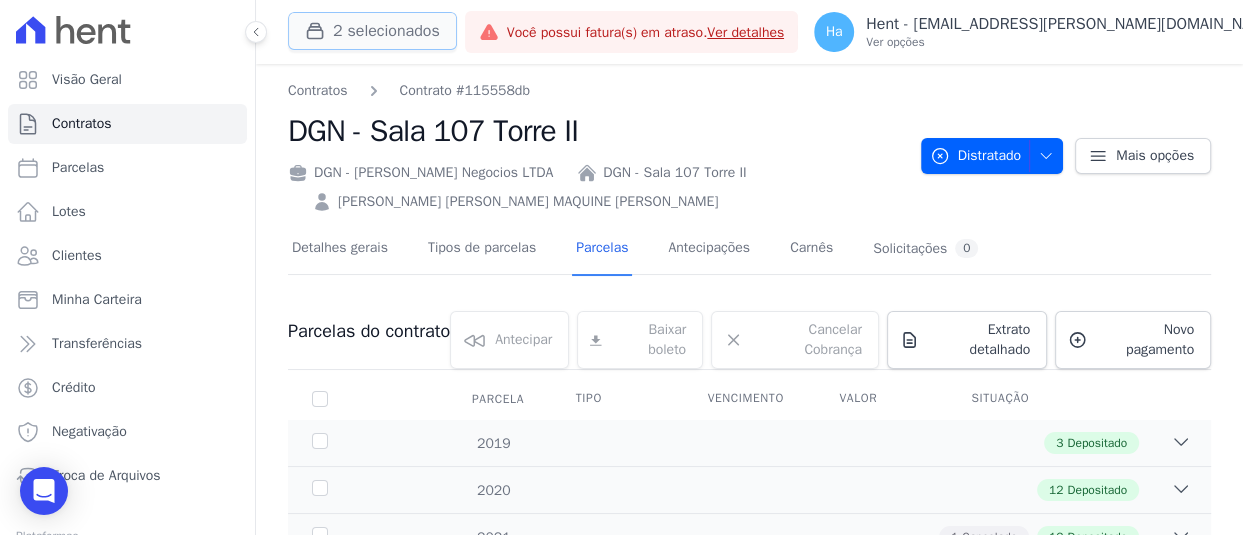 click on "2 selecionados" at bounding box center (372, 31) 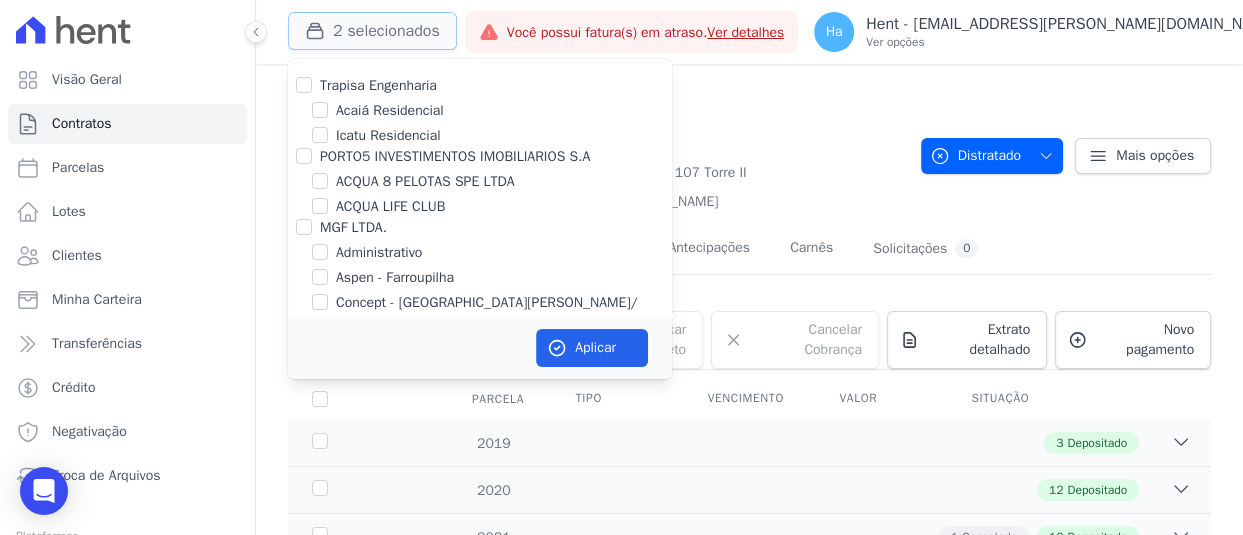 type 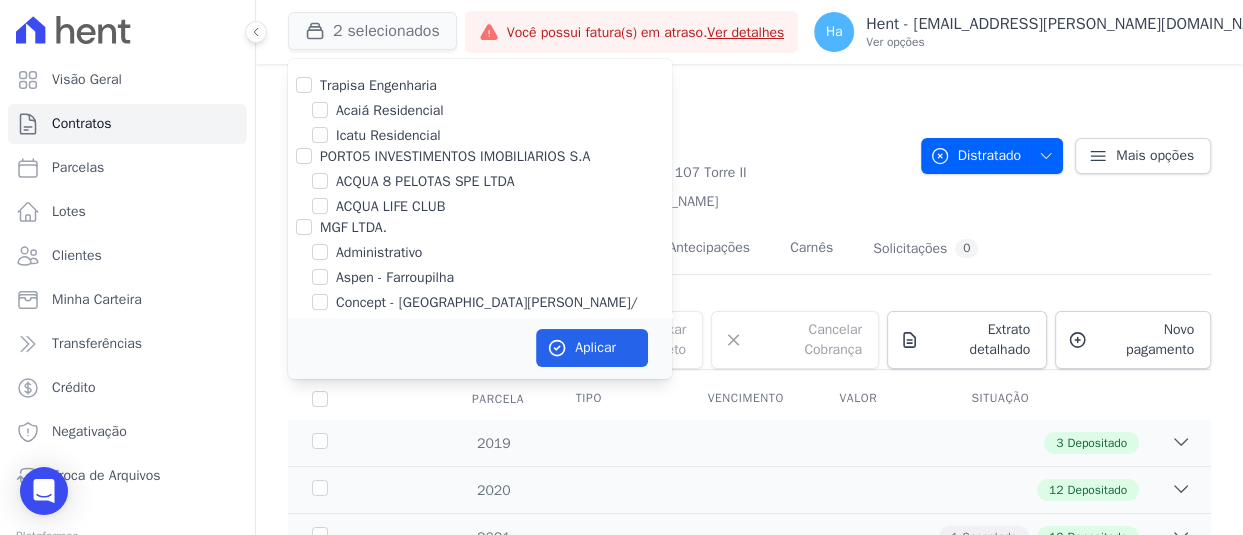 scroll, scrollTop: 11078, scrollLeft: 0, axis: vertical 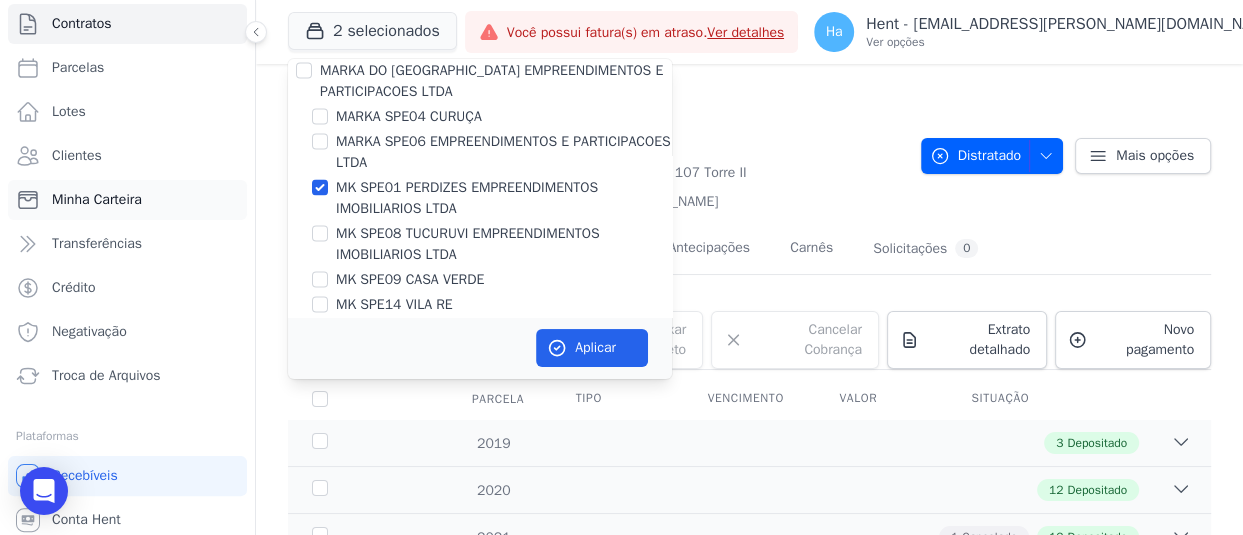 click on "Minha Carteira" at bounding box center [97, 200] 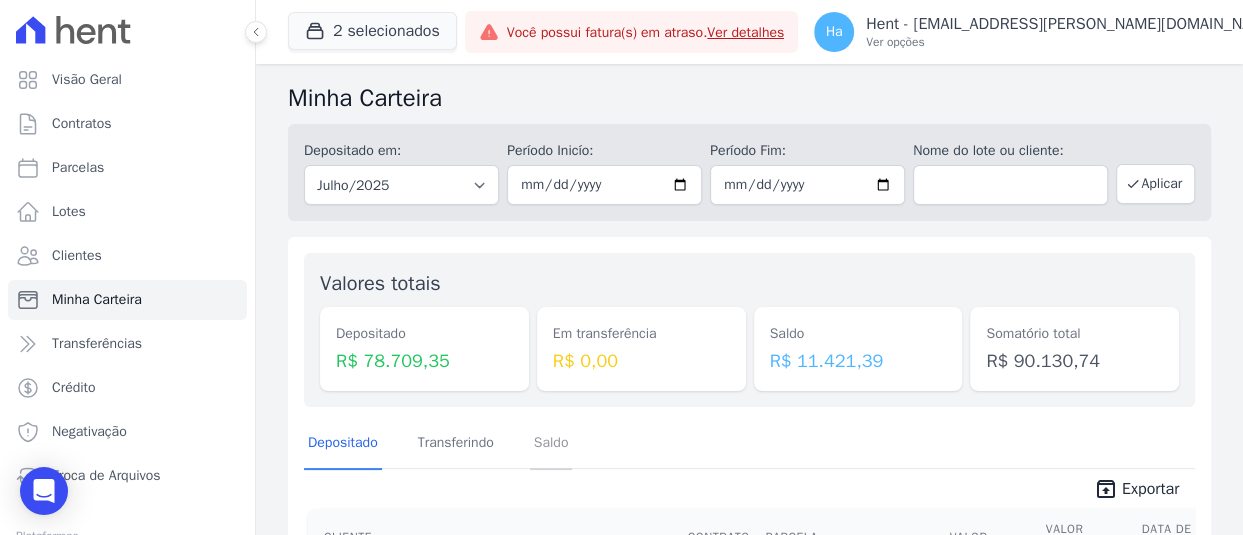 click on "Saldo" at bounding box center (551, 444) 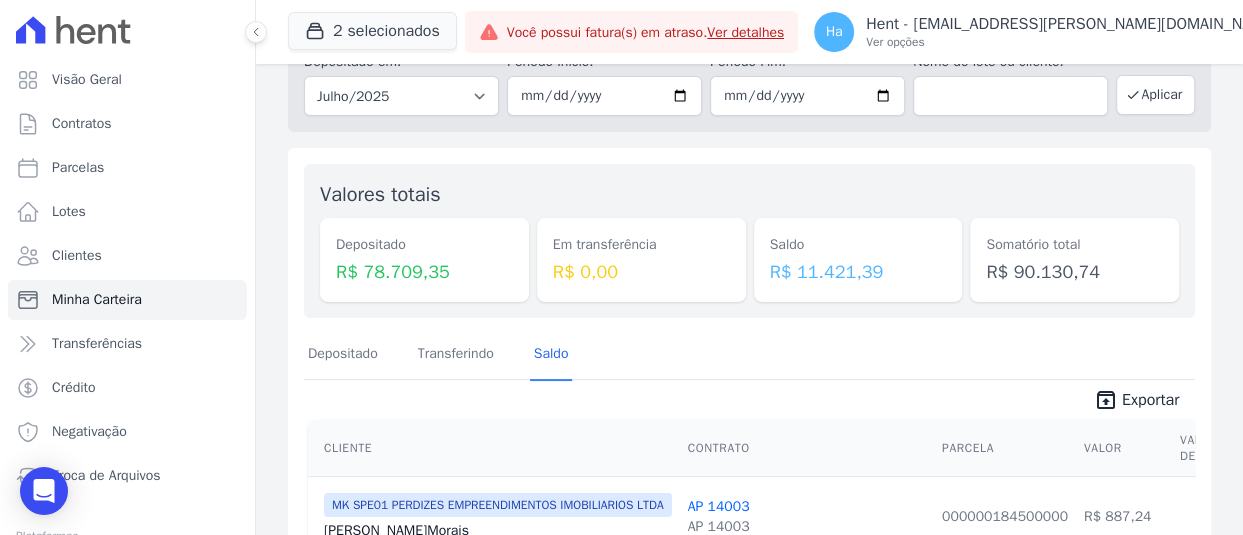 scroll, scrollTop: 600, scrollLeft: 0, axis: vertical 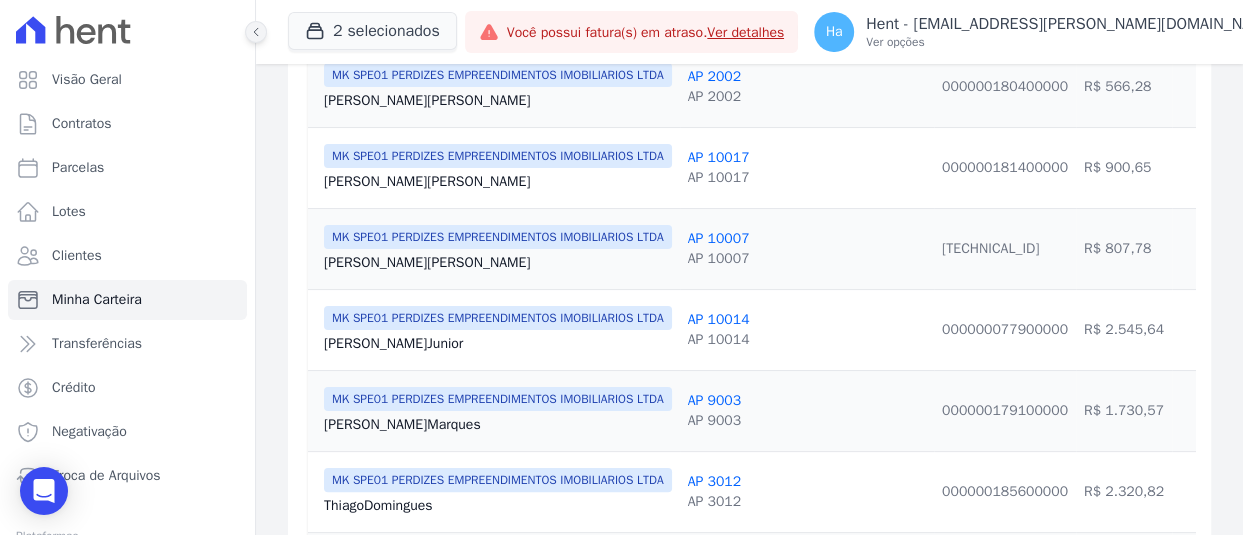 click 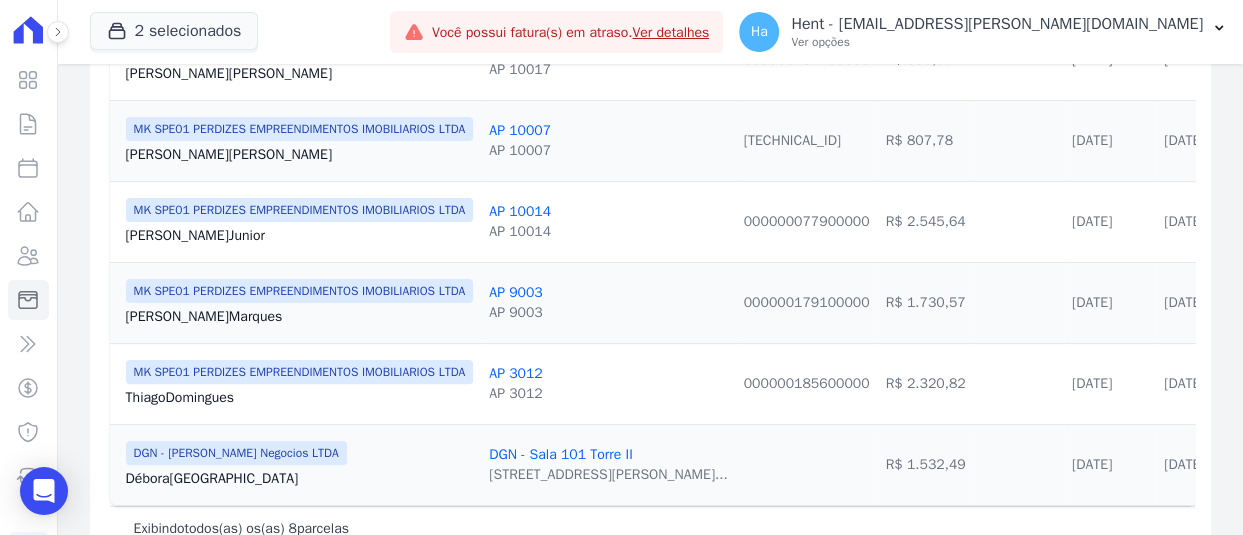 scroll, scrollTop: 773, scrollLeft: 0, axis: vertical 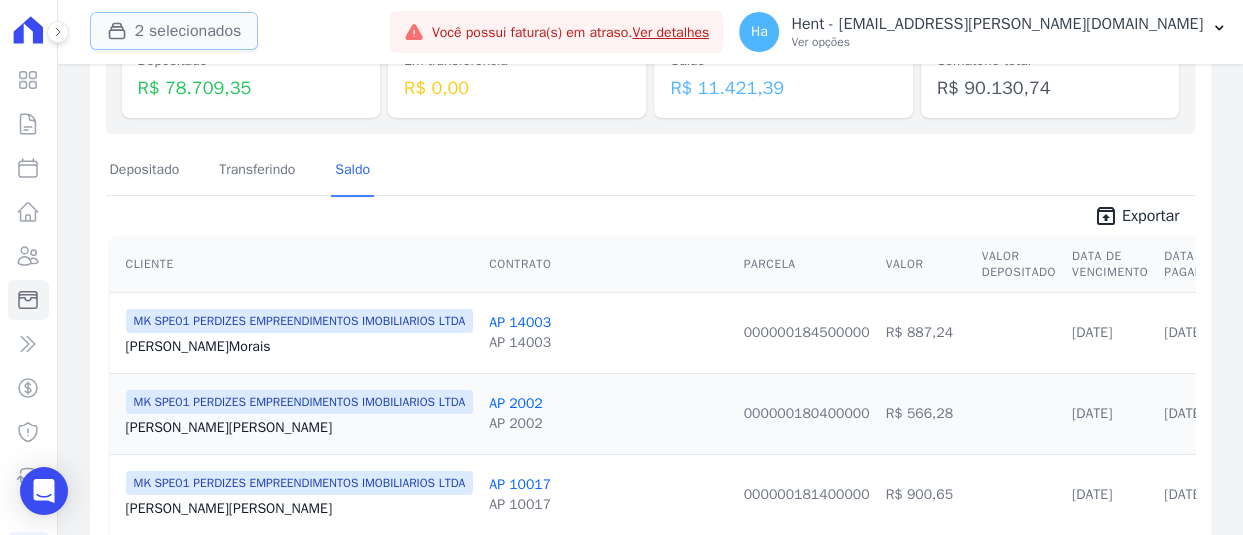 click on "2 selecionados" at bounding box center [174, 31] 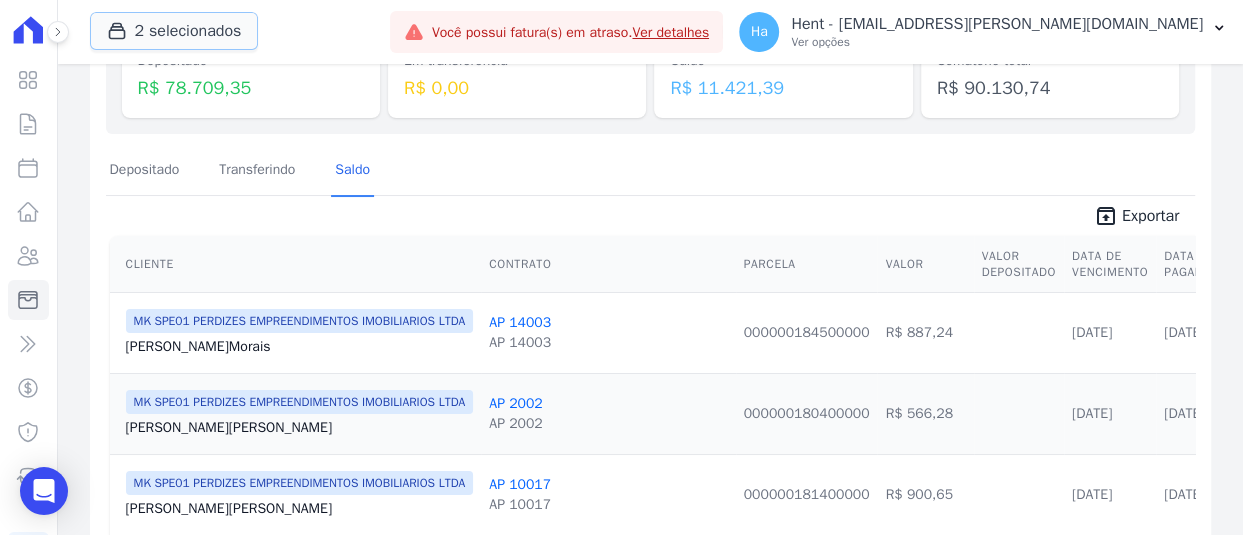 type 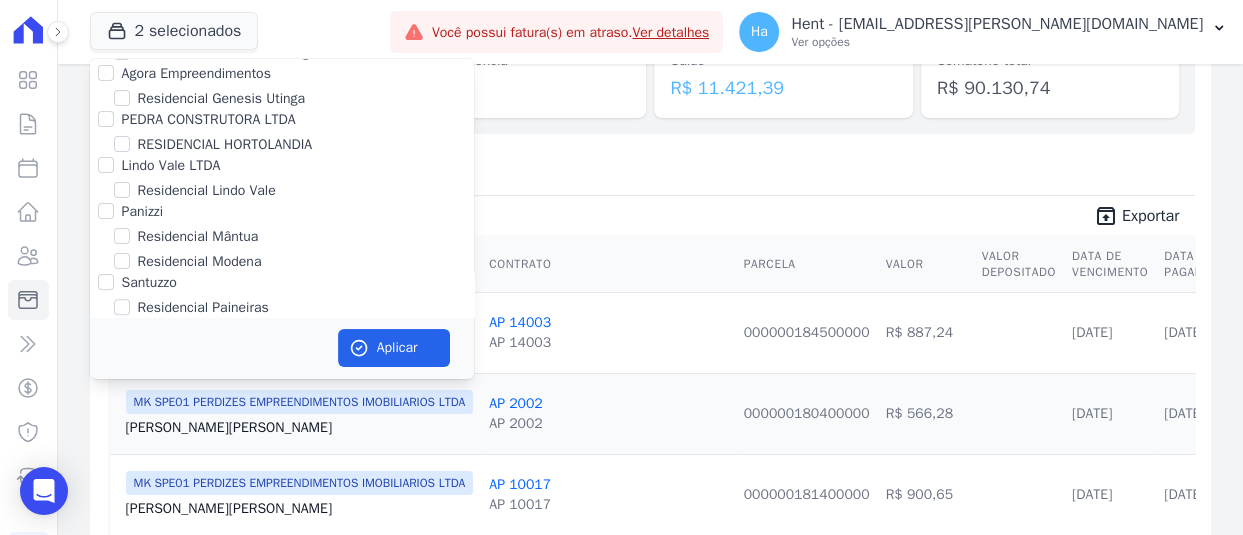 scroll, scrollTop: 15700, scrollLeft: 0, axis: vertical 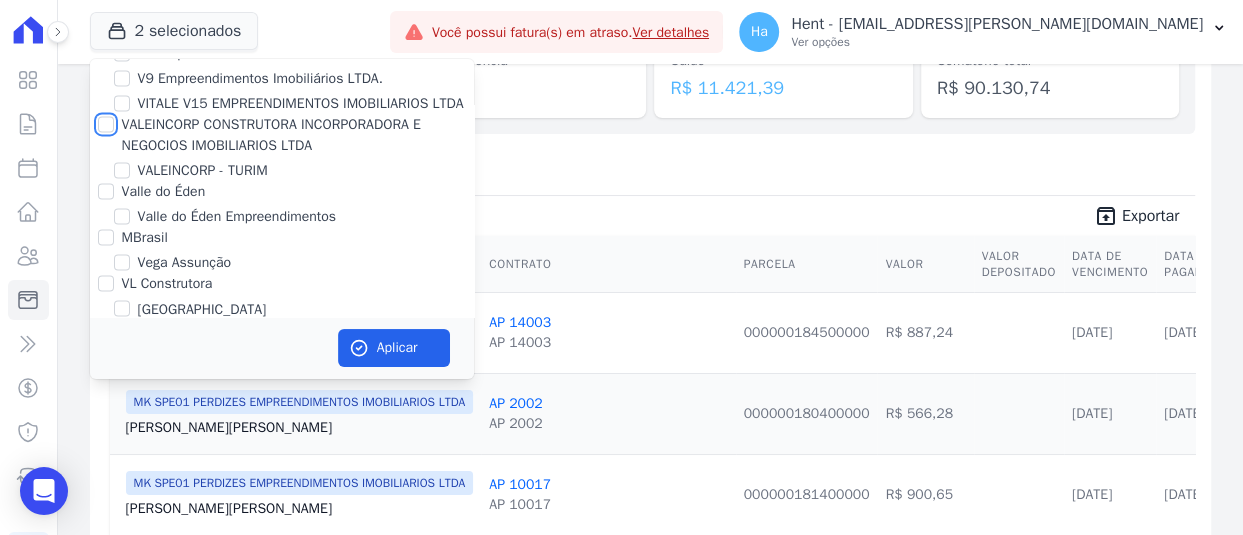 click on "VALEINCORP CONSTRUTORA INCORPORADORA E NEGOCIOS IMOBILIARIOS LTDA" at bounding box center (106, 124) 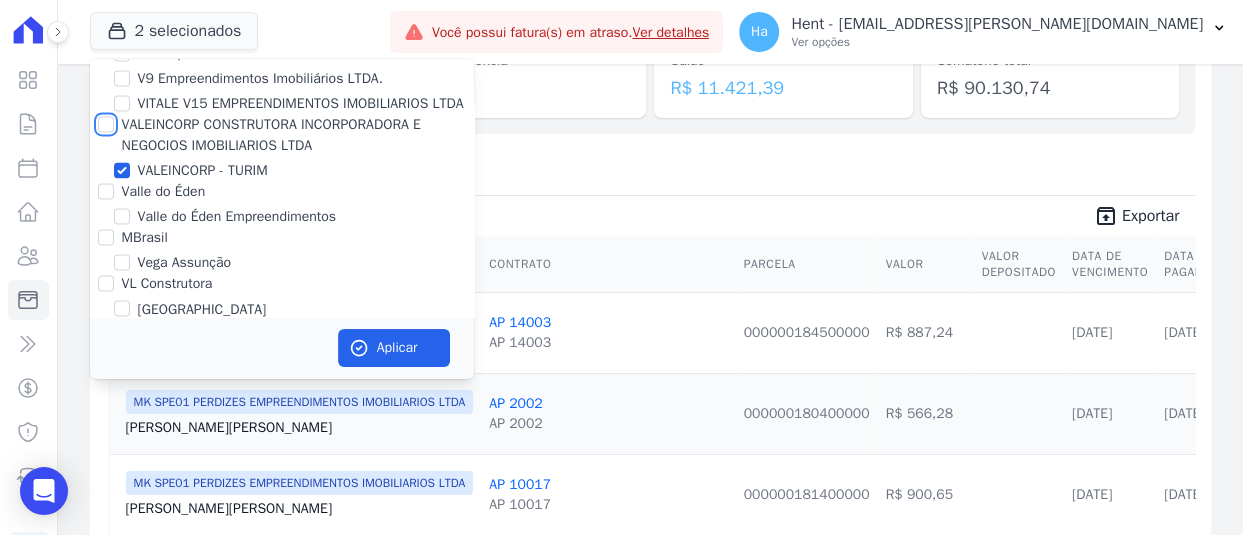 checkbox on "true" 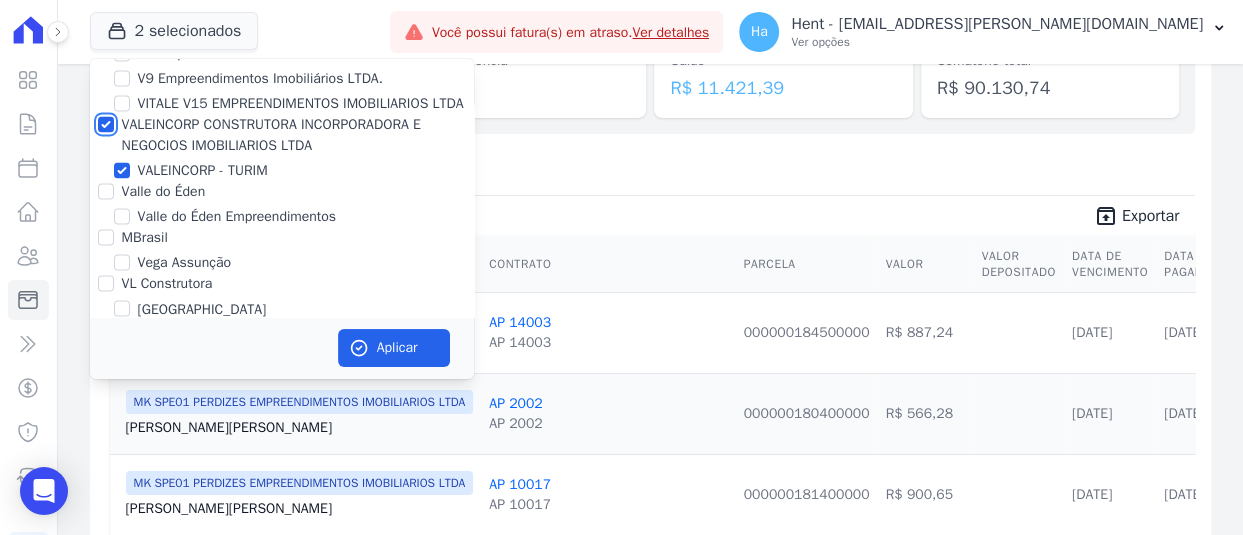 checkbox on "true" 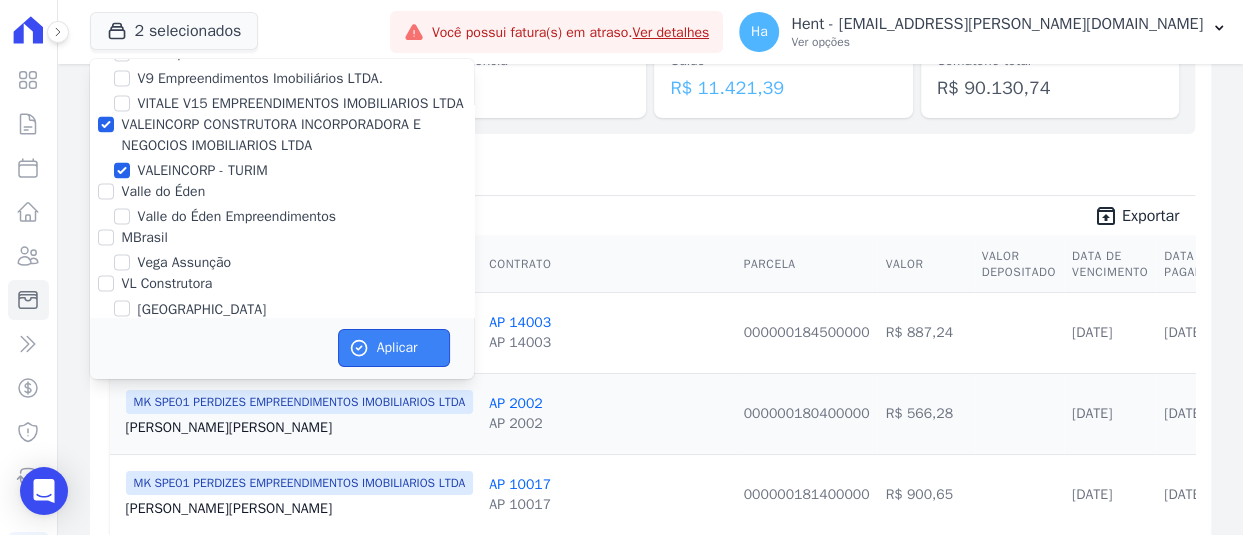 click on "Aplicar" at bounding box center [394, 348] 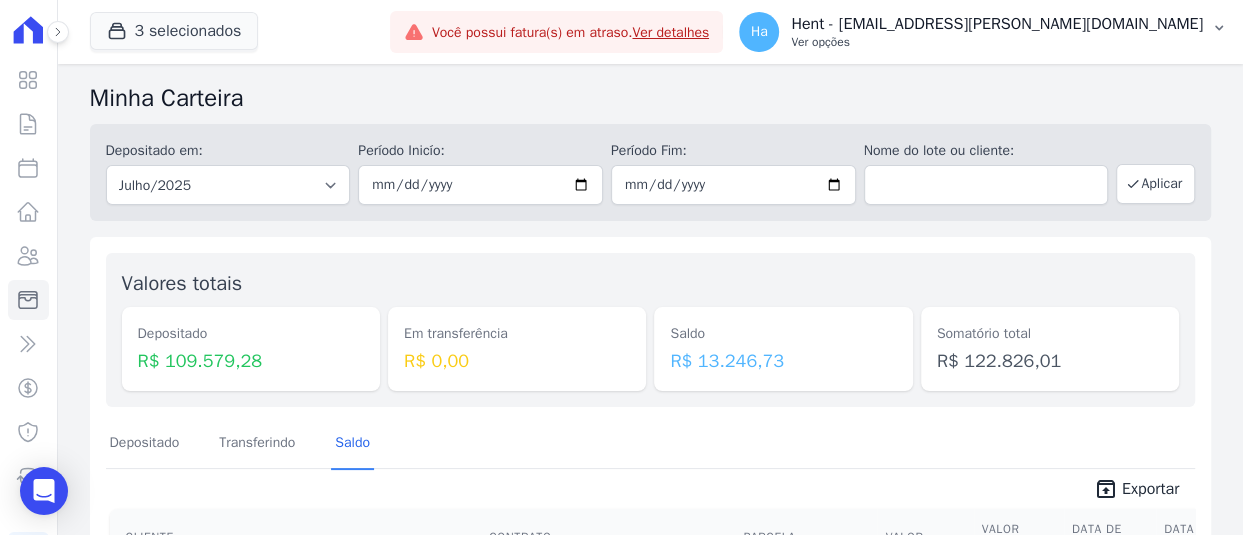 click on "Ha
Hent -  adriane.brito@hent.com.br
Ver opções" at bounding box center (983, 32) 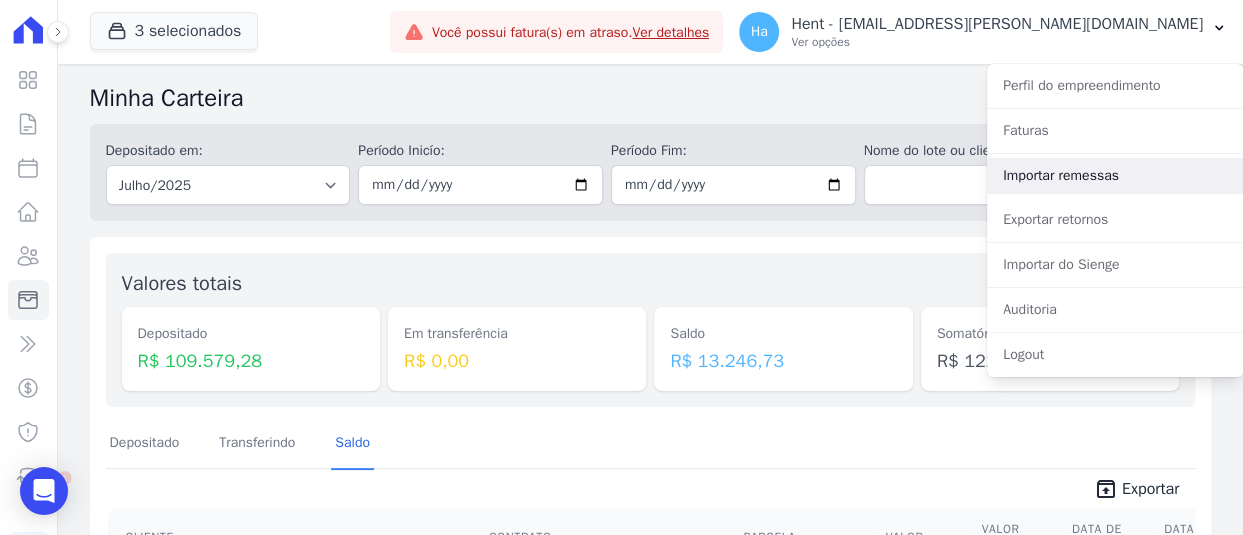 scroll, scrollTop: 0, scrollLeft: 0, axis: both 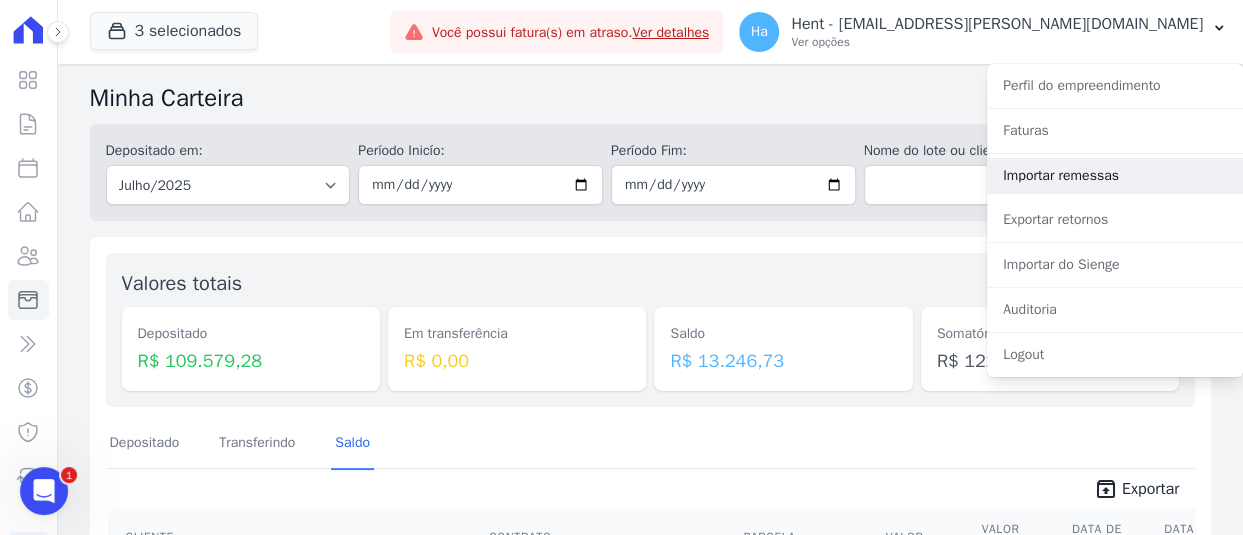 click on "Importar remessas" at bounding box center (1115, 176) 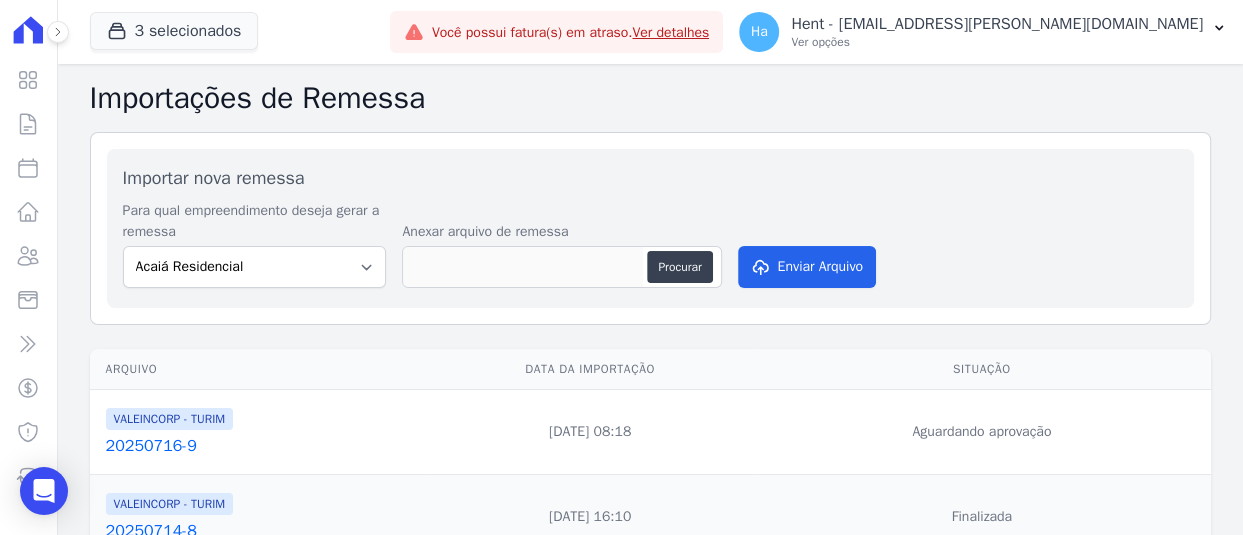 click on "20250716-9" at bounding box center [263, 446] 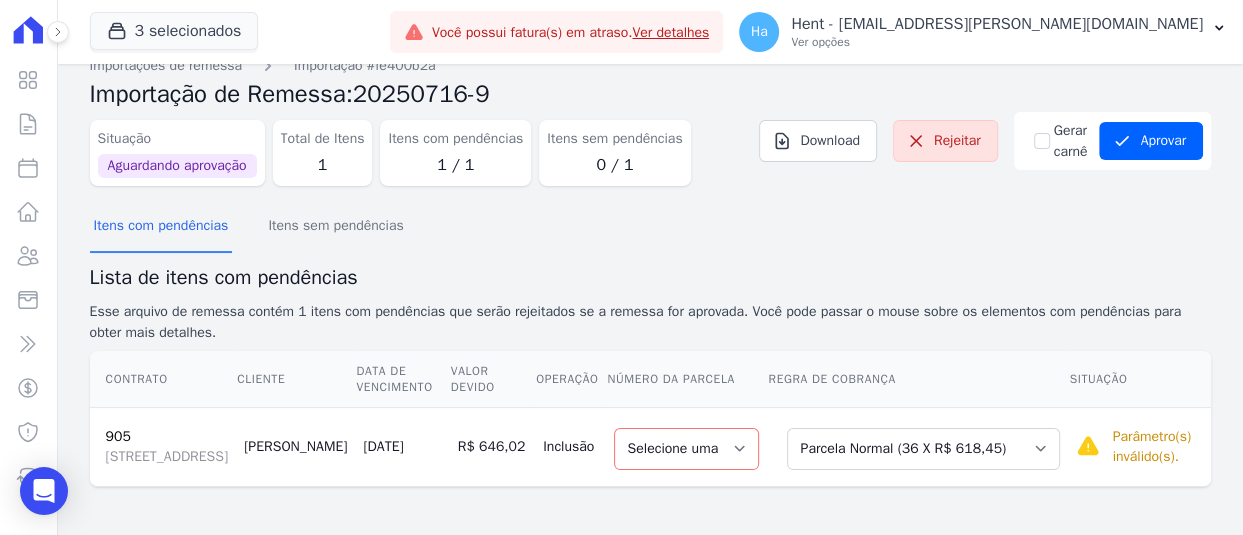 scroll, scrollTop: 58, scrollLeft: 0, axis: vertical 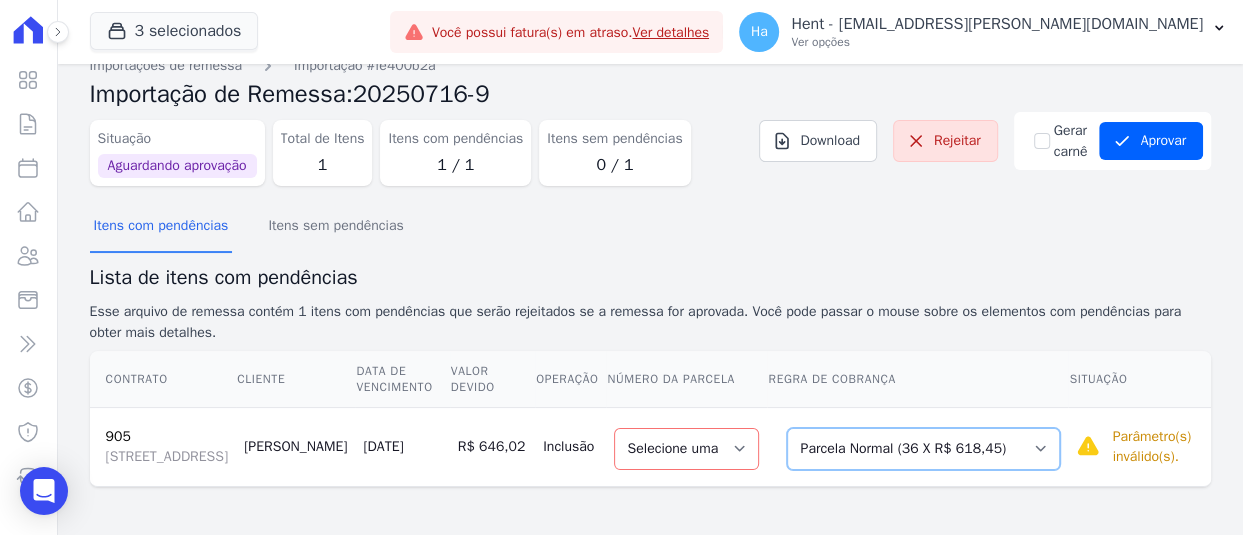 click on "Selecione uma
Nova Parcela Avulsa
Parcela Avulsa Existente
Intercalada (4 X R$ 5.172,46)
Parcela Normal (42 X R$ 1.180,75)
Parcela Normal (36 X R$ 618,45)" at bounding box center [923, 449] 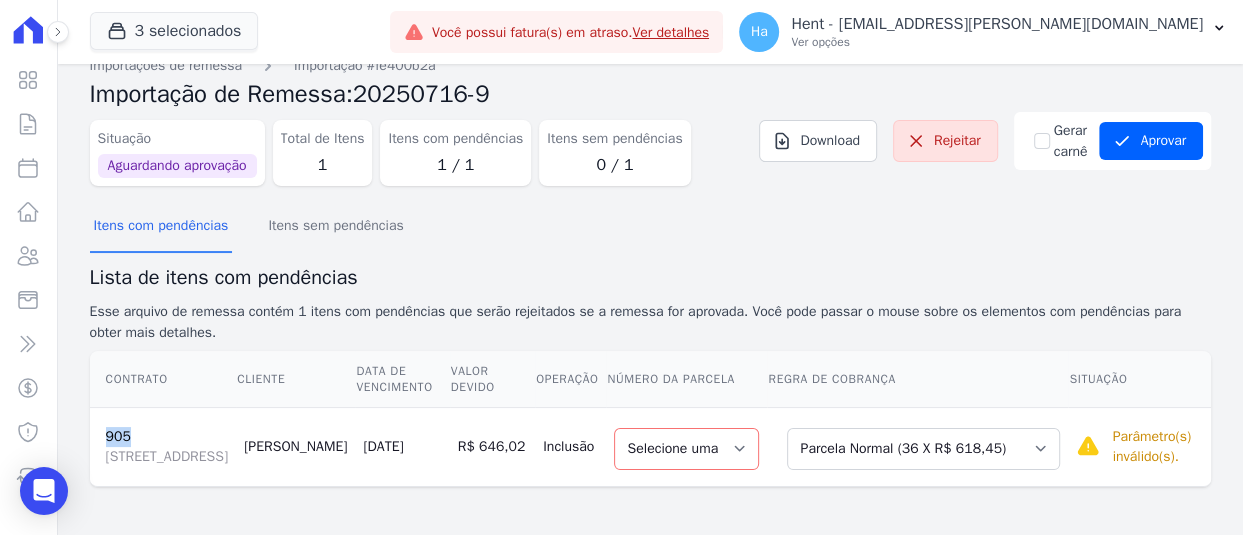 drag, startPoint x: 132, startPoint y: 400, endPoint x: 108, endPoint y: 400, distance: 24 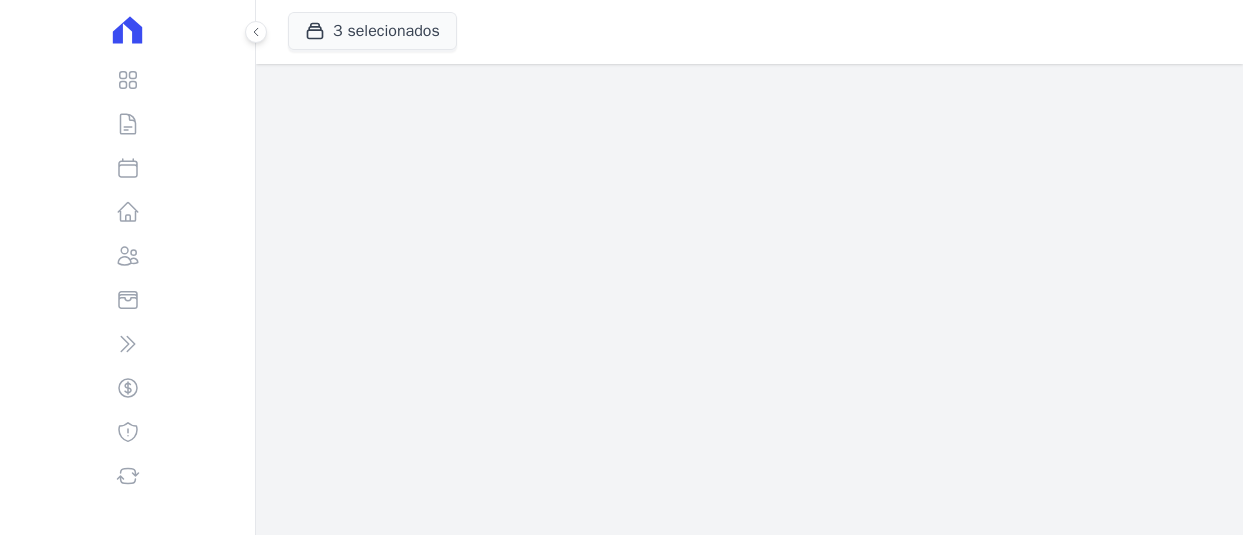 scroll, scrollTop: 0, scrollLeft: 0, axis: both 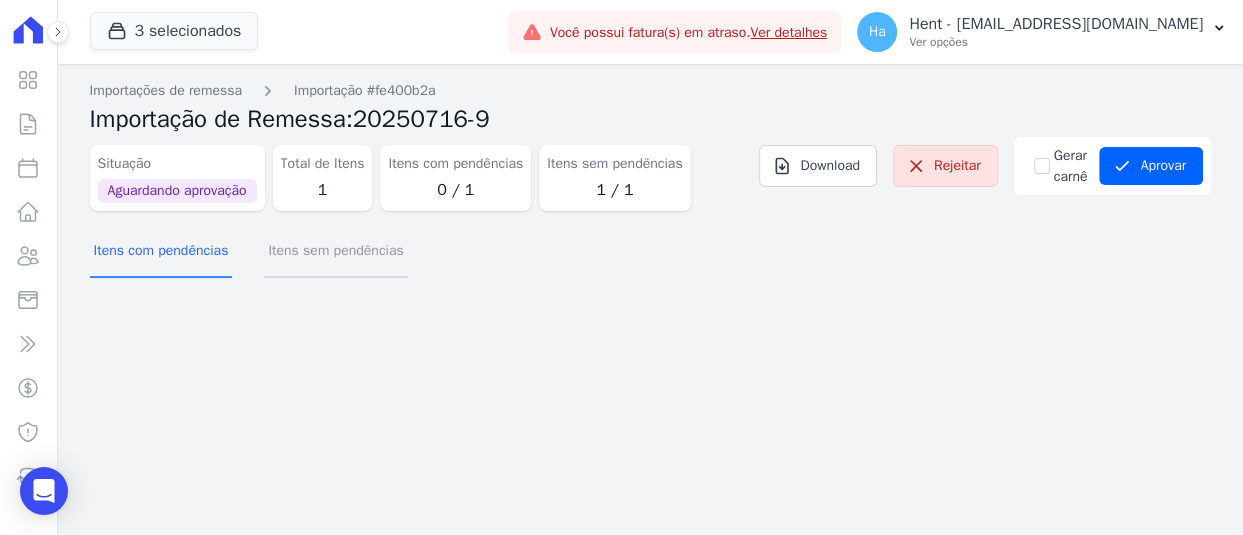 click on "Itens sem pendências" at bounding box center (335, 252) 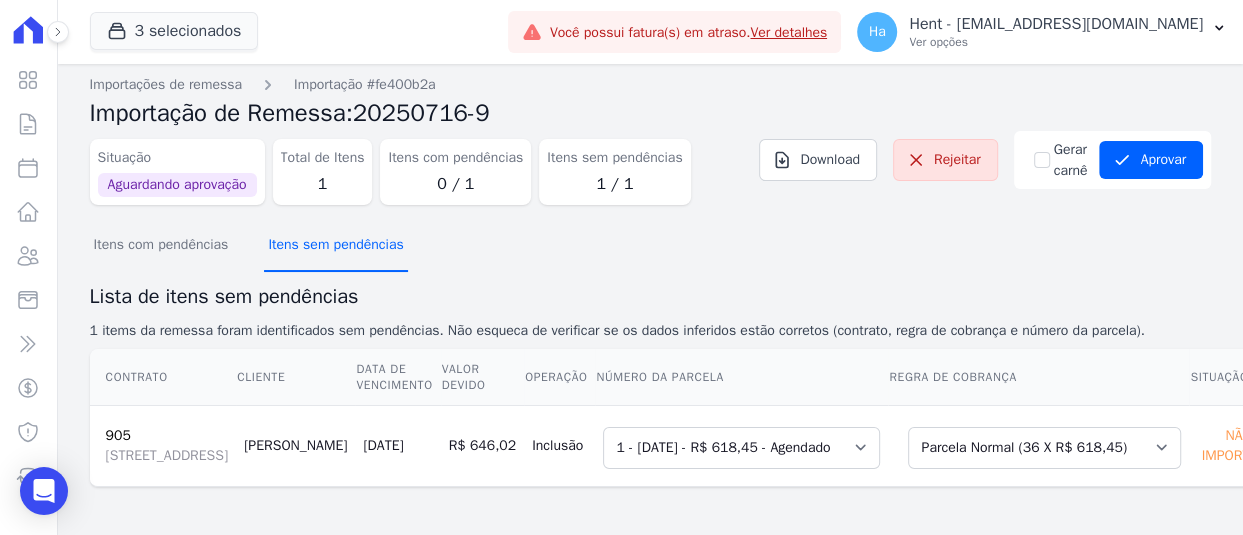 scroll, scrollTop: 92, scrollLeft: 0, axis: vertical 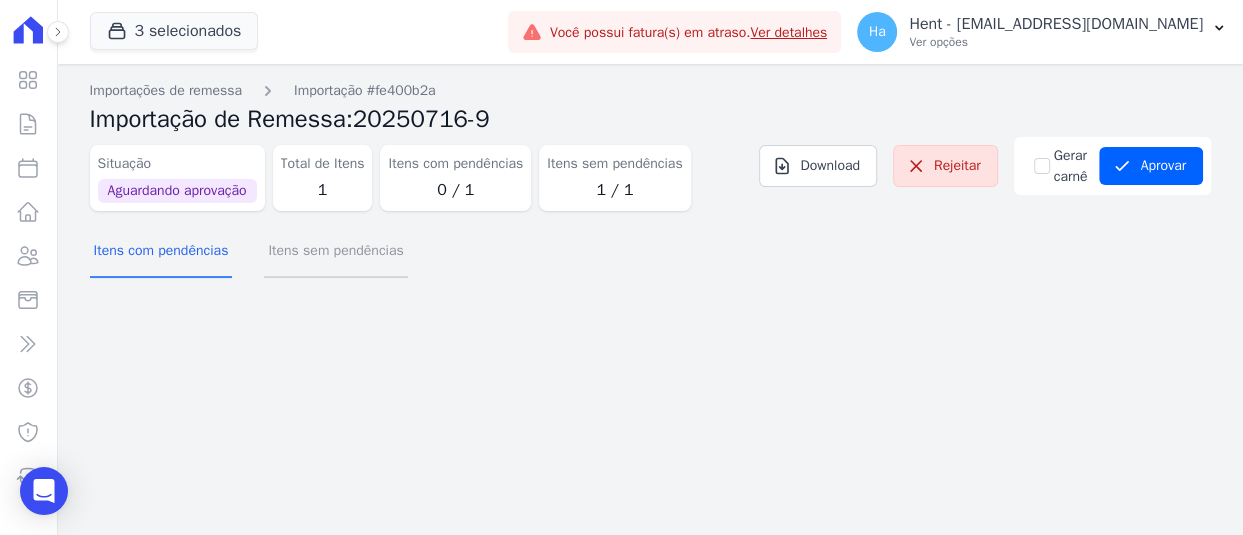 click on "Itens sem pendências" at bounding box center [335, 252] 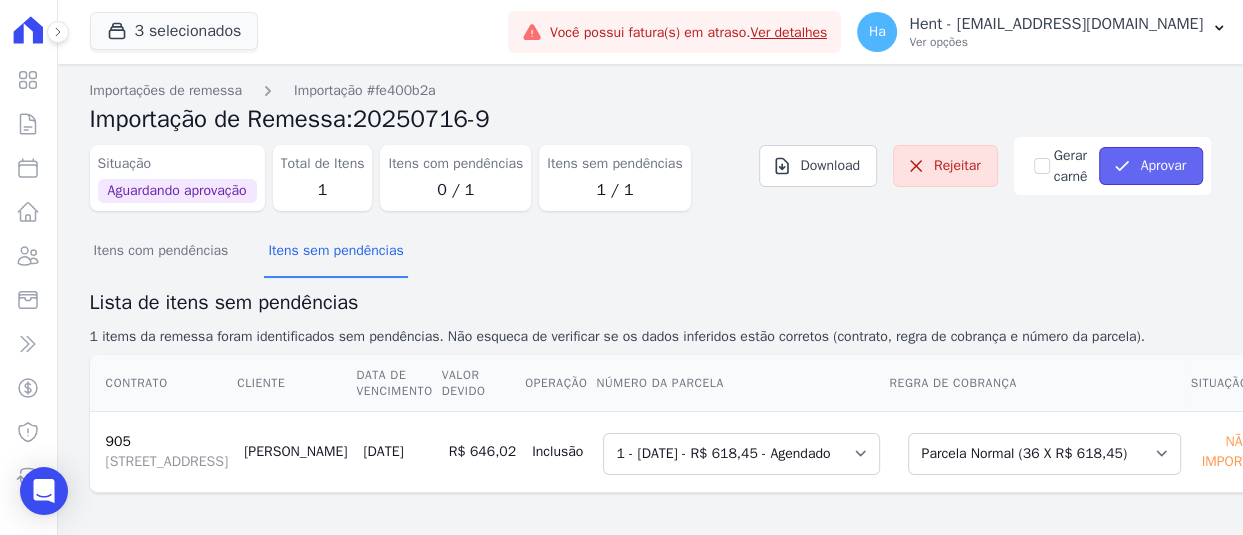 click on "Aprovar" at bounding box center [1151, 166] 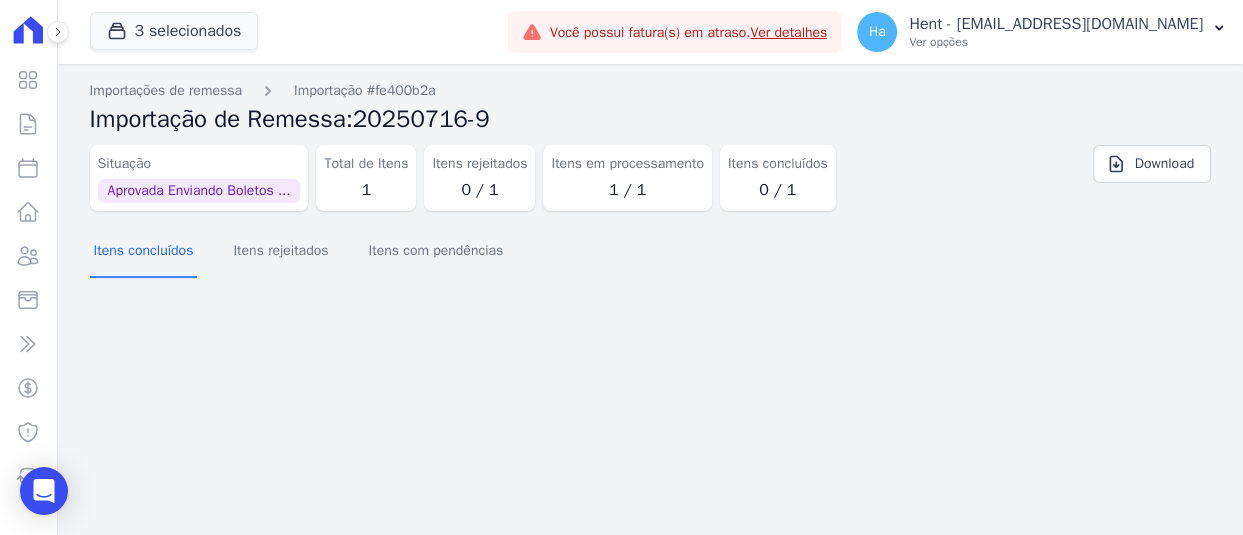 click on "Importação aprovada e operações agendadas.
Importações de remessa
Importação
#fe400b2a
Importação de Remessa:  20250716-9
Situação
Aprovada
Enviando Boletos ...
Total de Itens
1
Itens rejeitados
0 / 1
Itens em processamento
1 / 1
Itens concluídos
0 / 1" at bounding box center (650, 299) 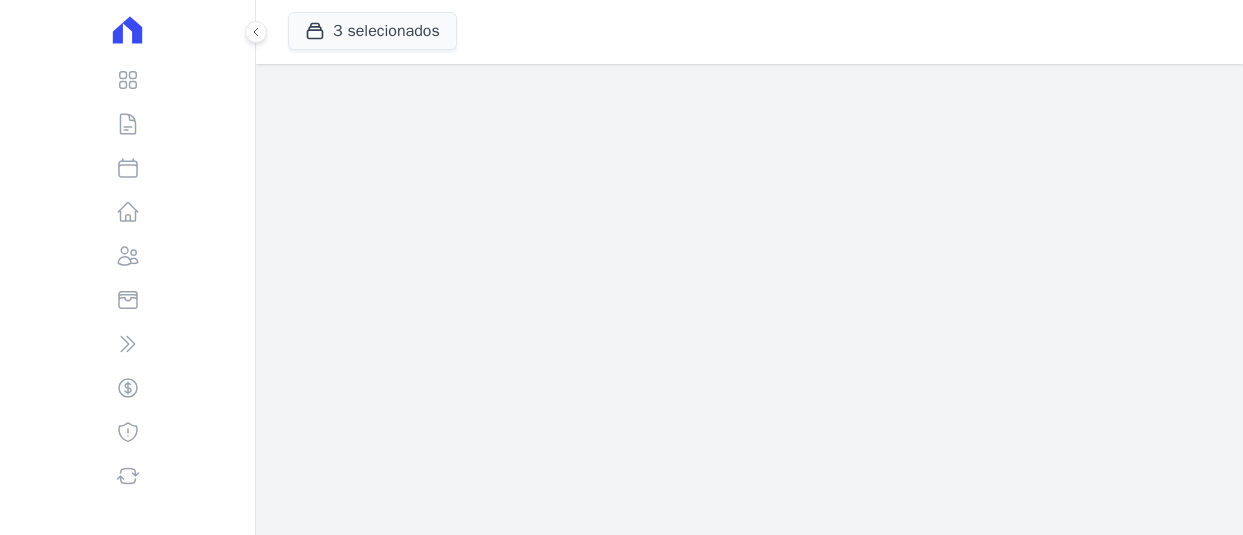 scroll, scrollTop: 0, scrollLeft: 0, axis: both 